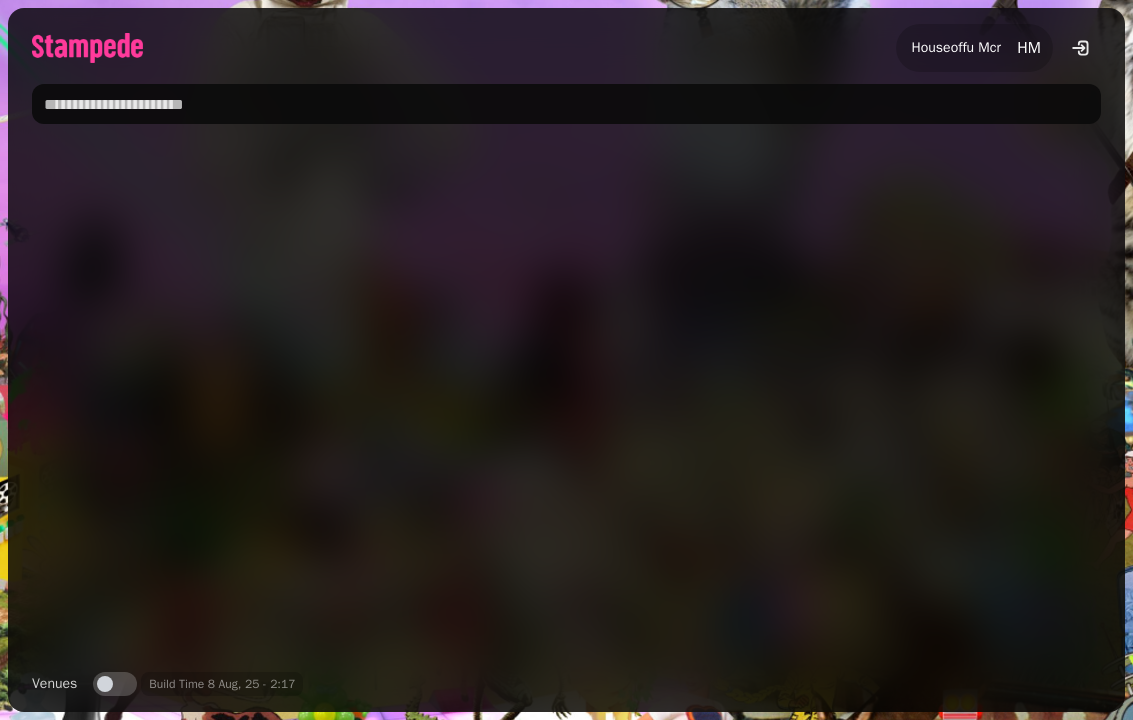 scroll, scrollTop: 0, scrollLeft: 0, axis: both 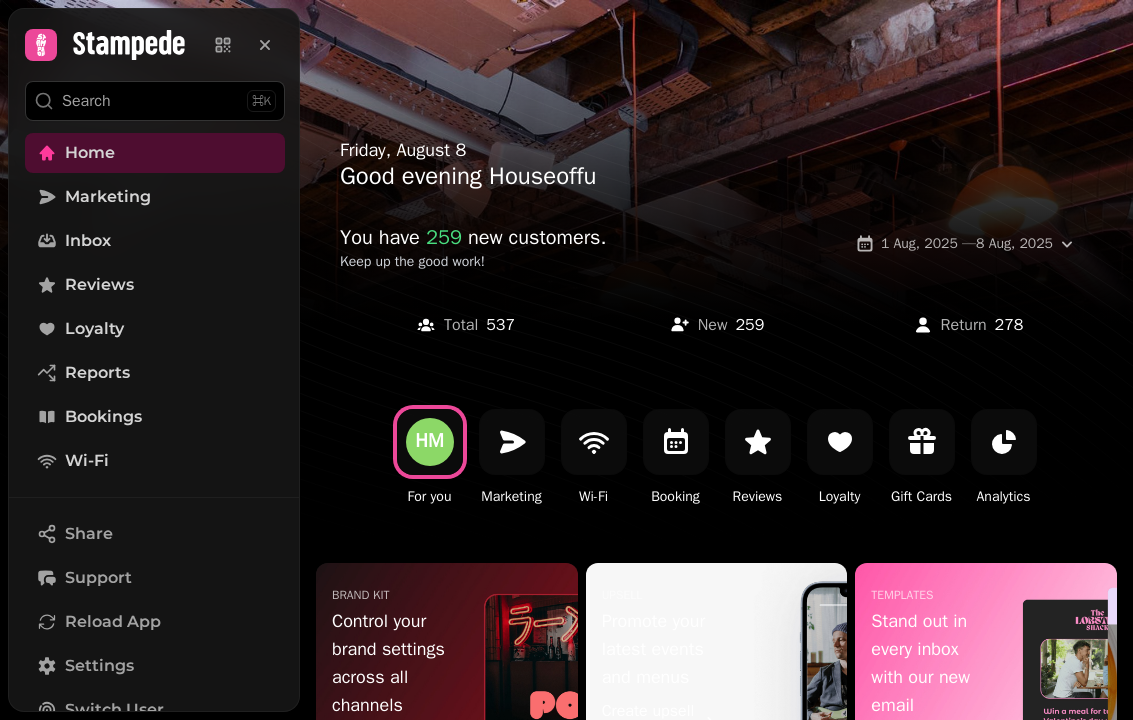 click on "Bookings" at bounding box center (103, 417) 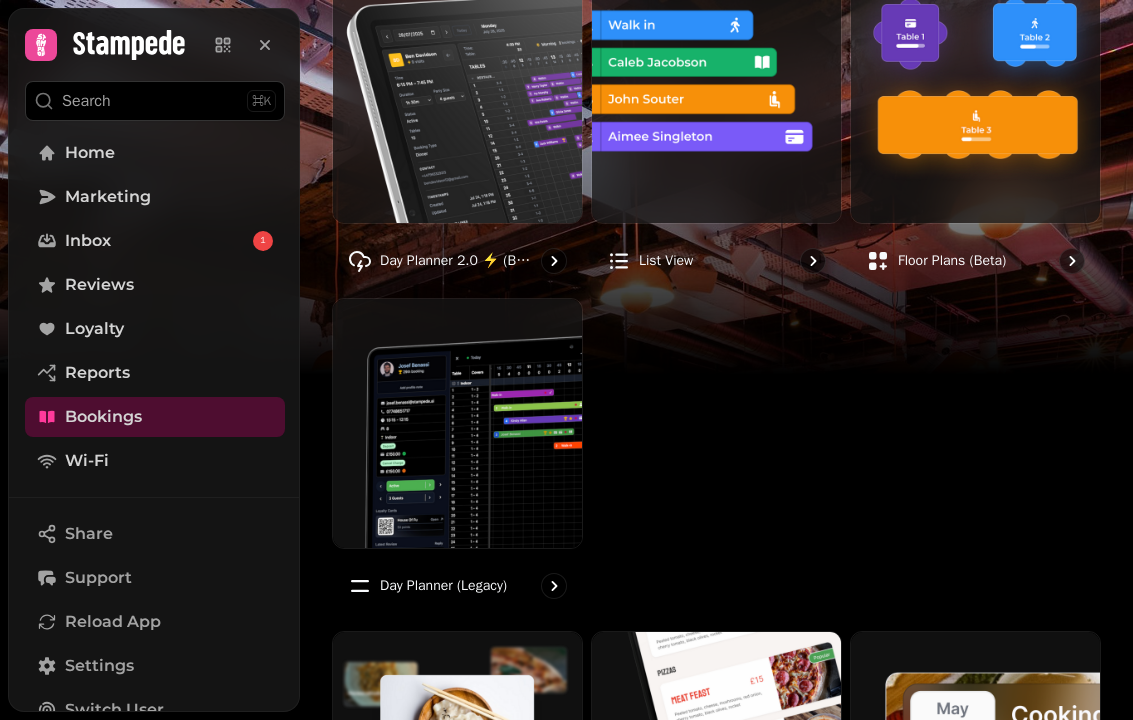 scroll, scrollTop: 264, scrollLeft: 0, axis: vertical 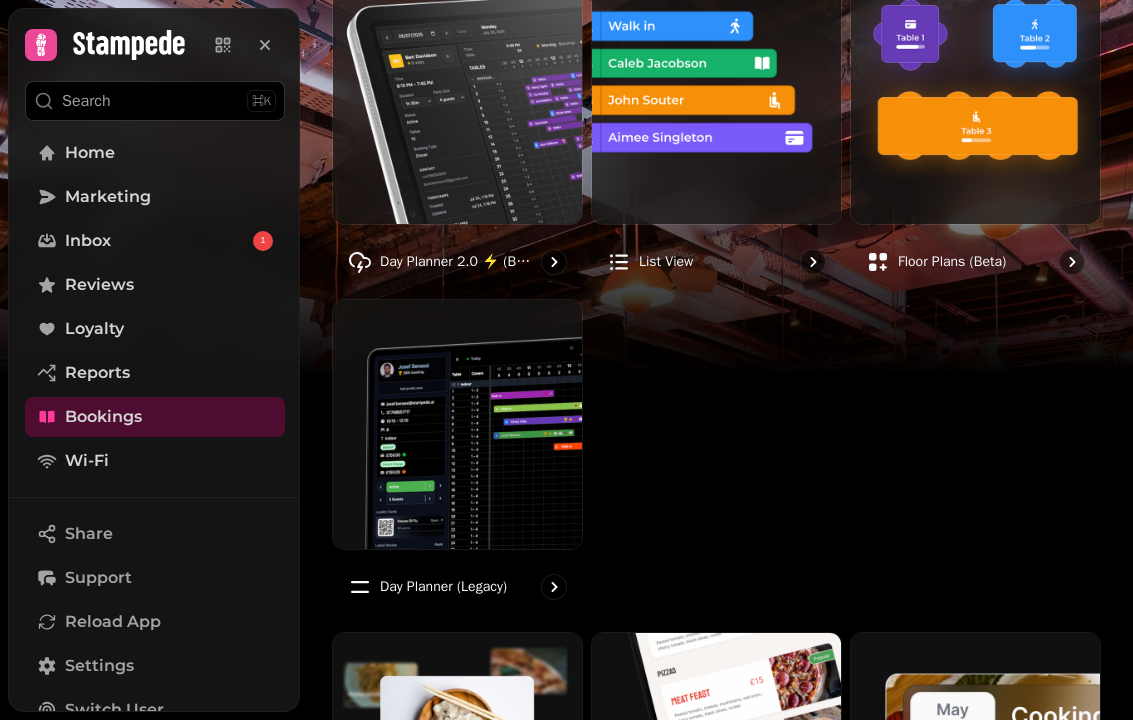 click at bounding box center [457, 424] 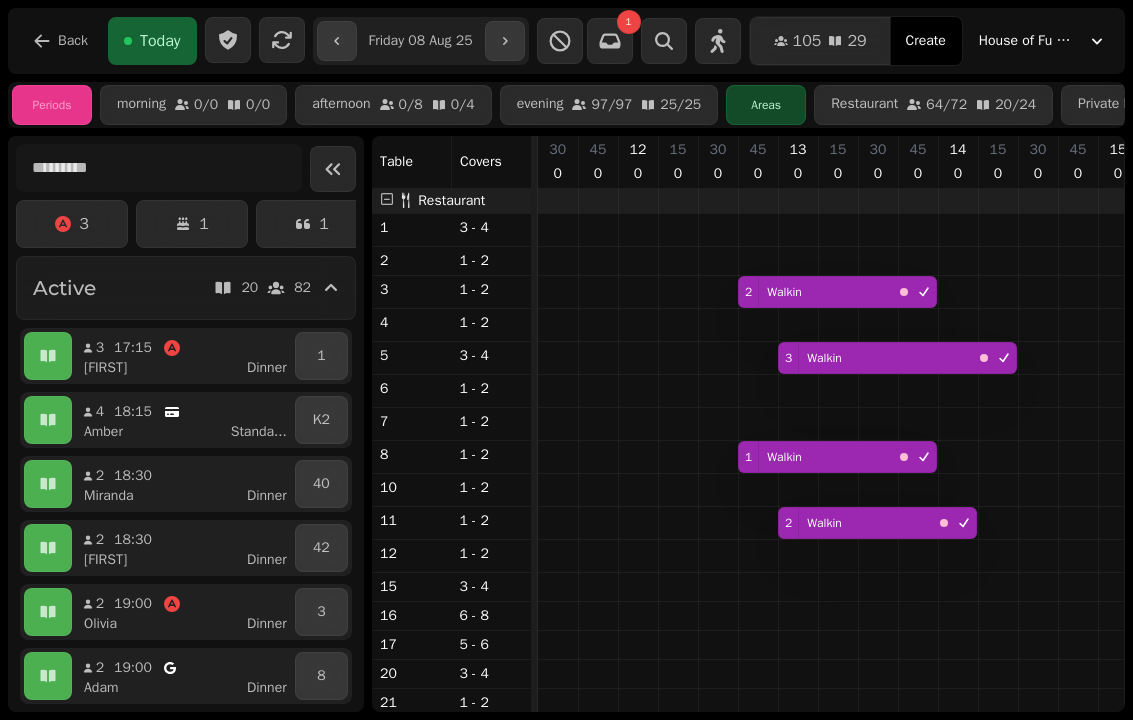 scroll, scrollTop: 0, scrollLeft: 1046, axis: horizontal 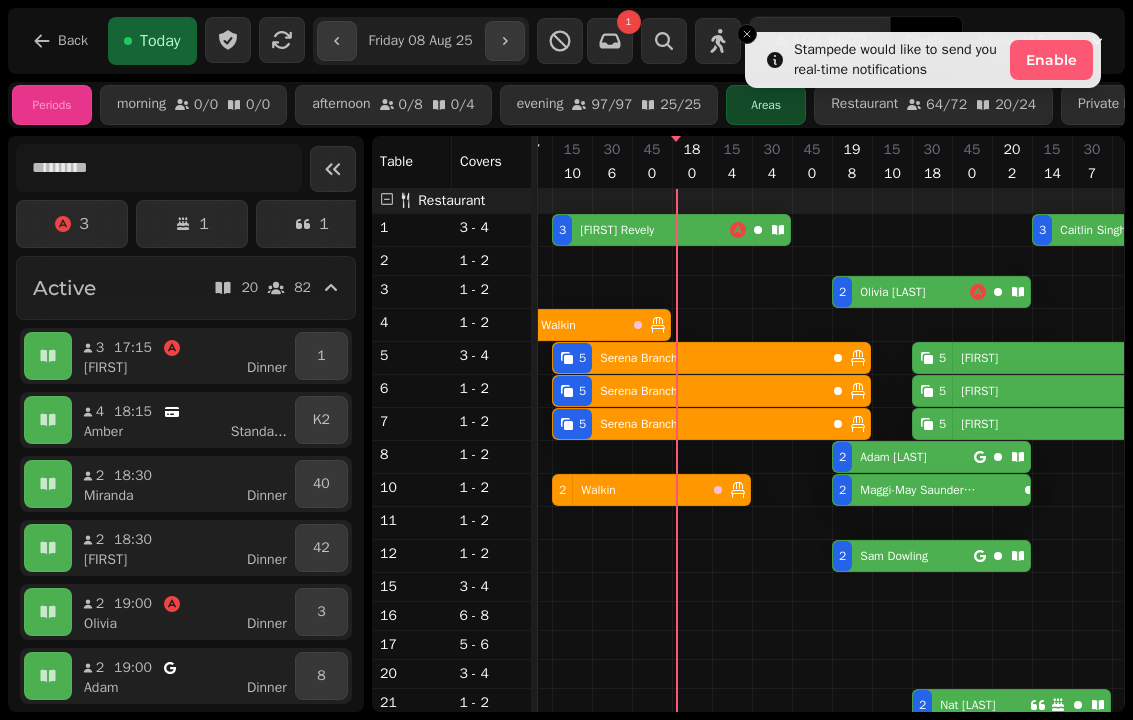 click on "[FIRST]   [LAST]" at bounding box center (613, 230) 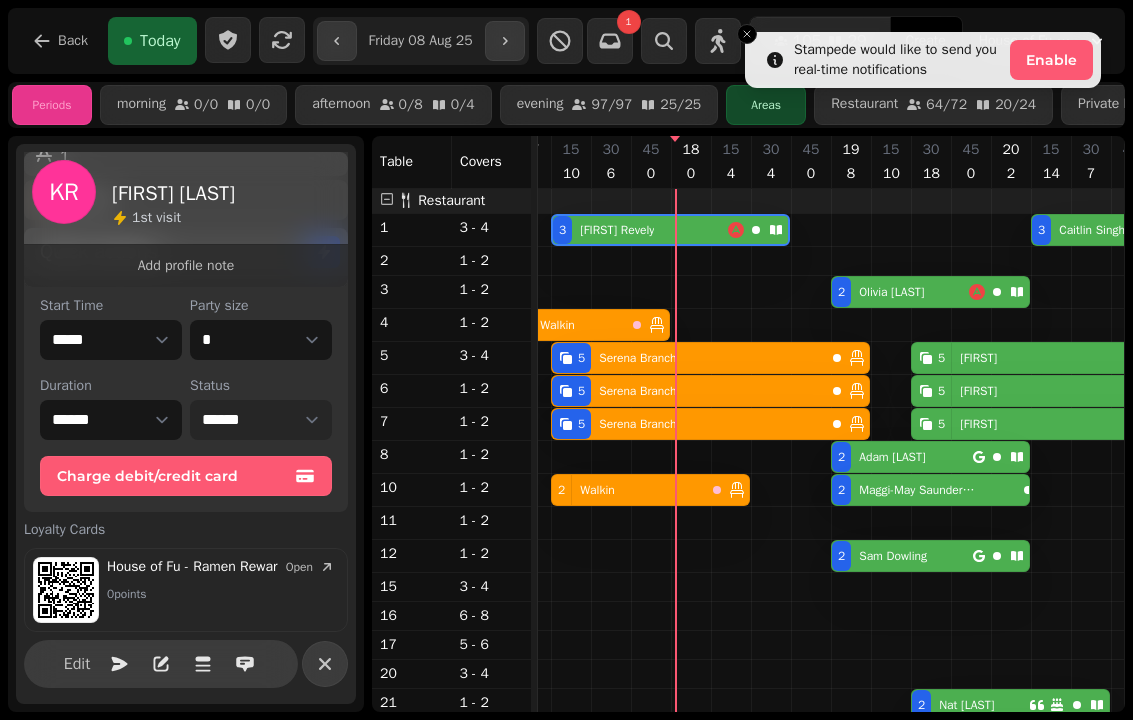 click on "**********" at bounding box center [261, 420] 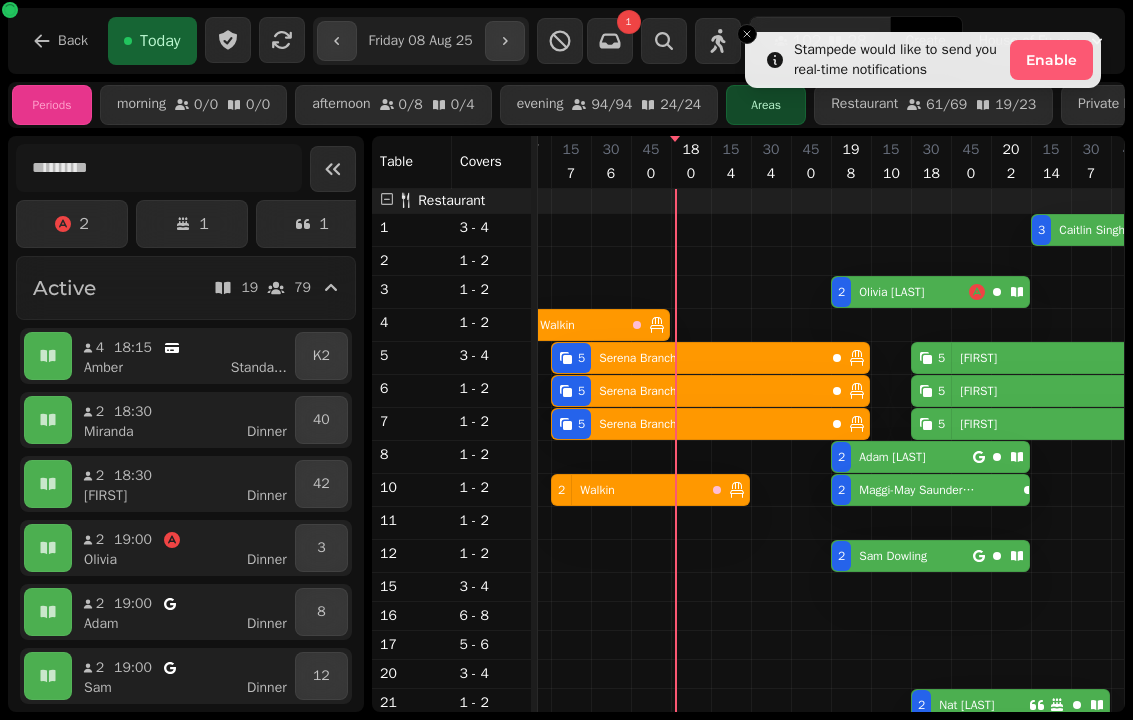 click 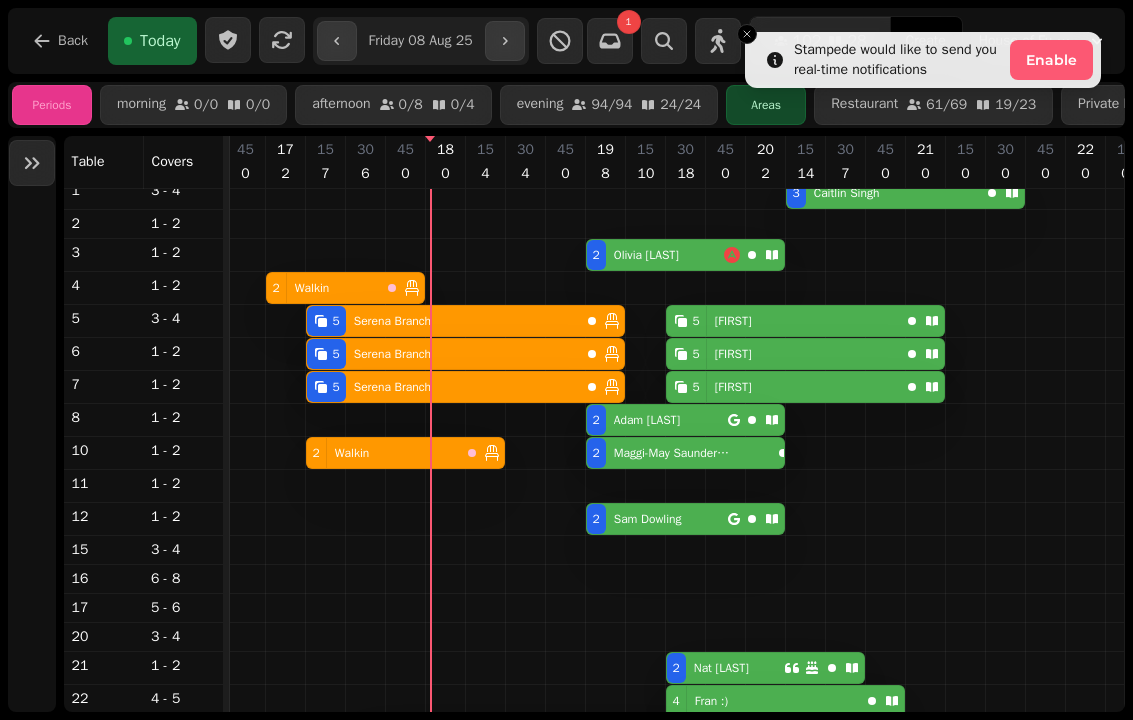 click on "Walkin" at bounding box center [312, 288] 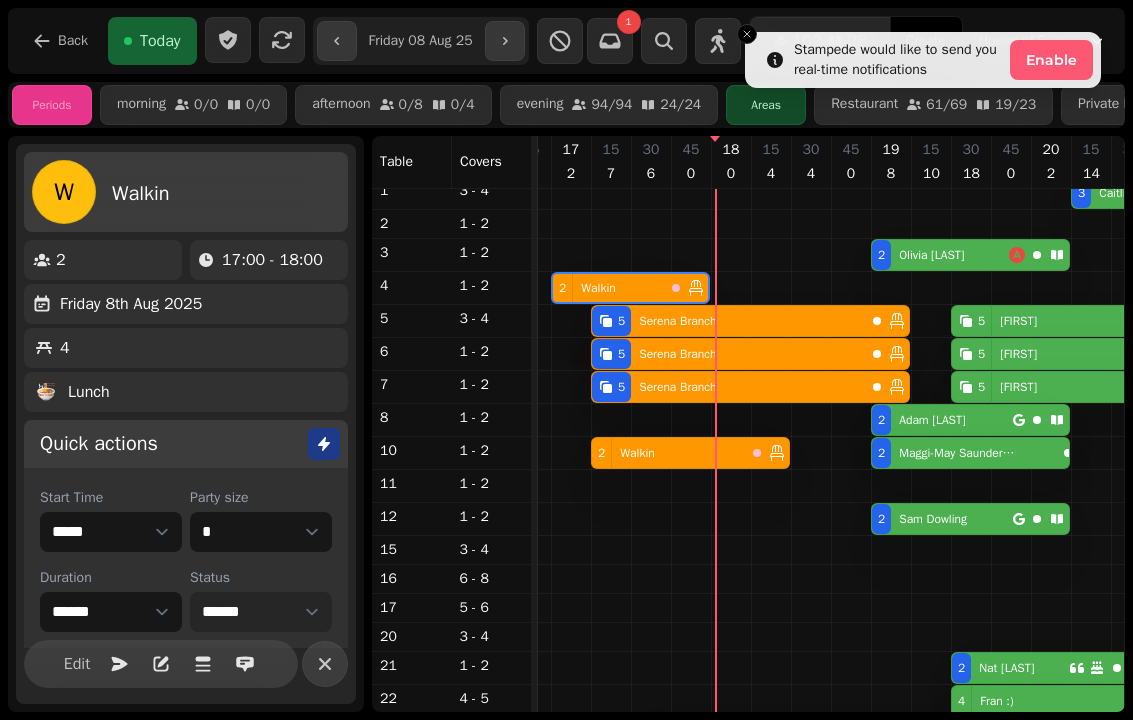 click on "**********" at bounding box center (261, 612) 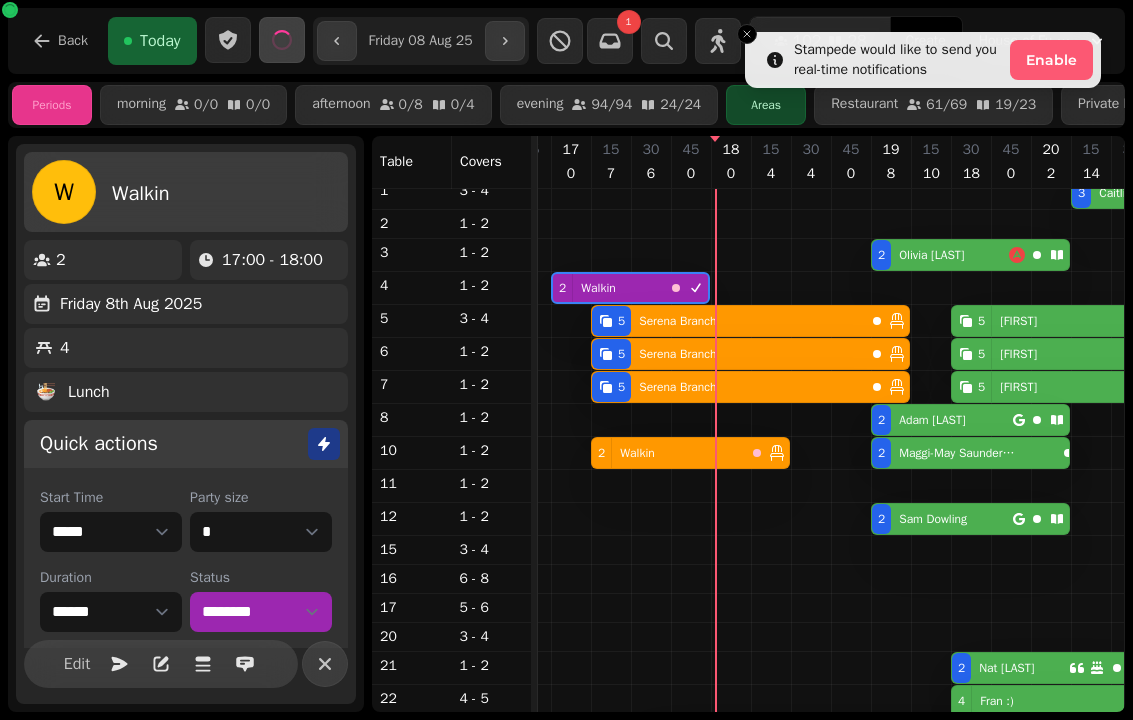 click 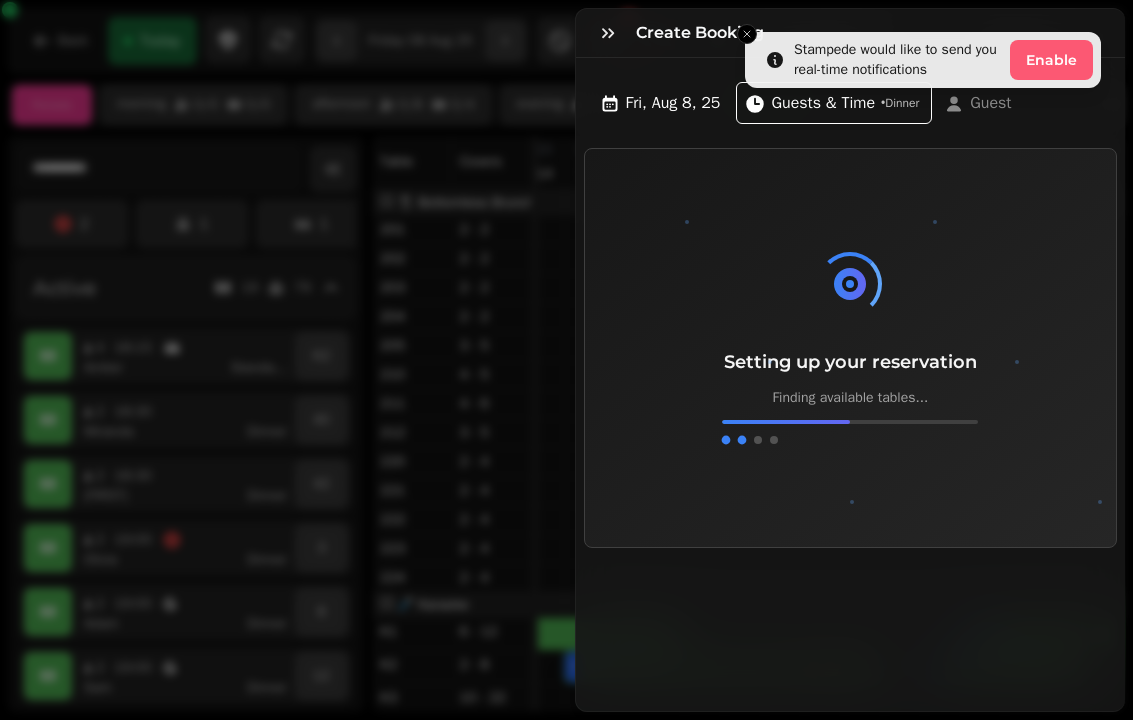 click 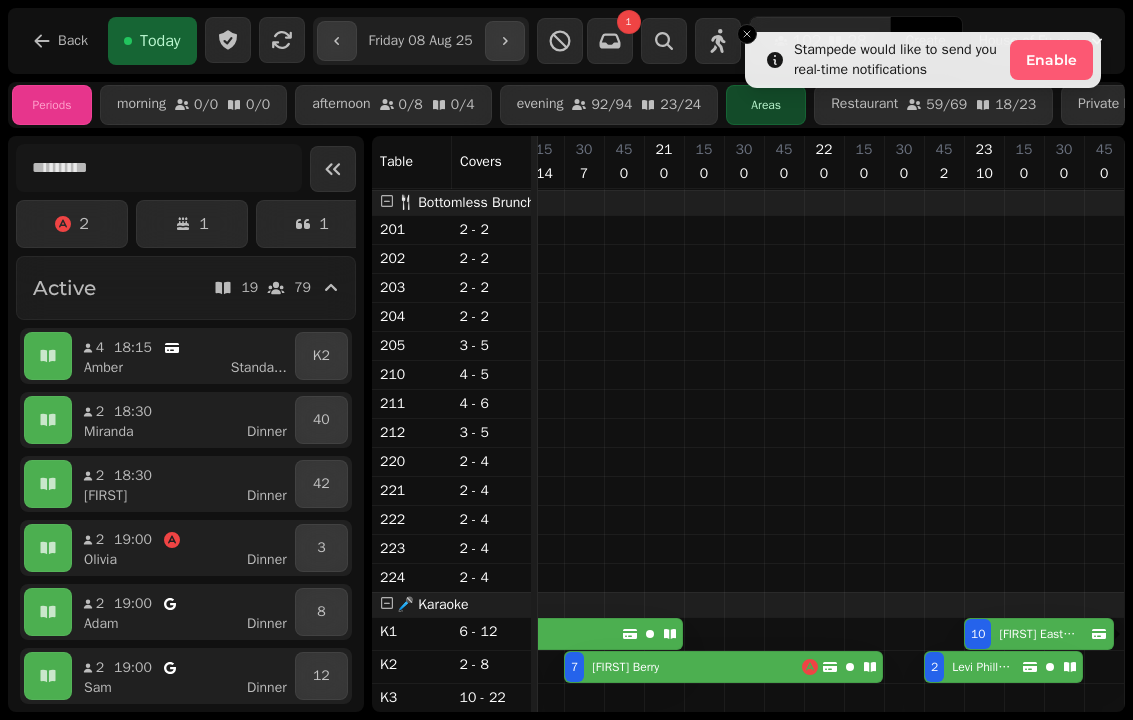 click 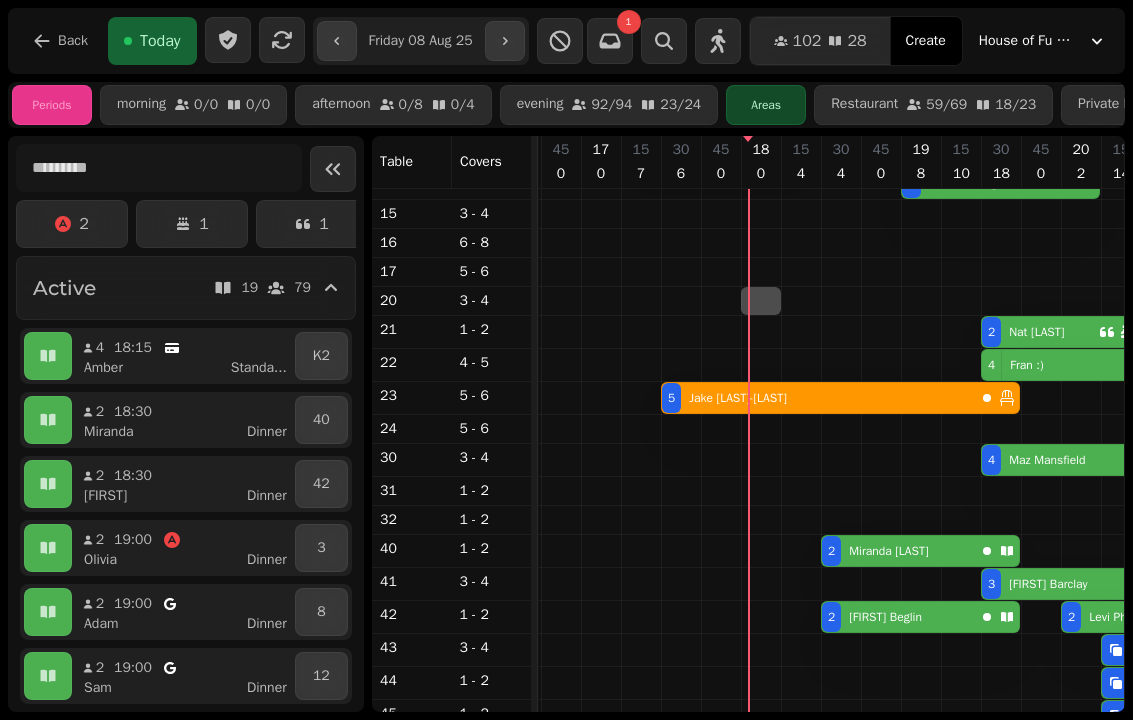 select on "**********" 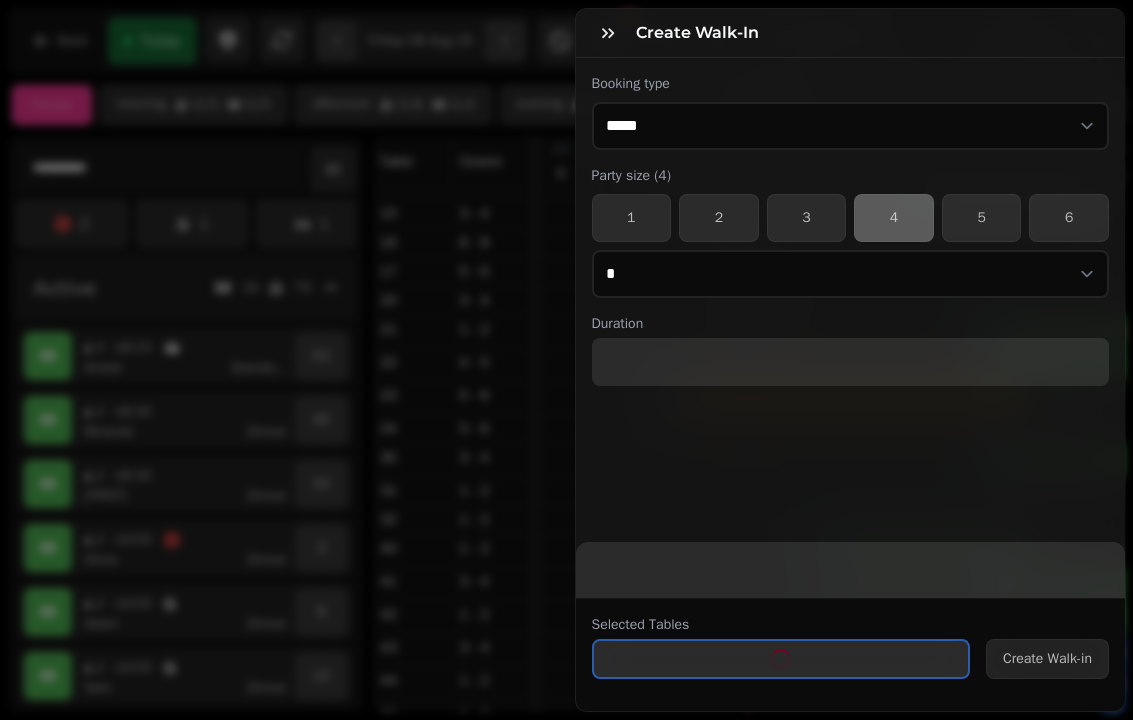 select on "****" 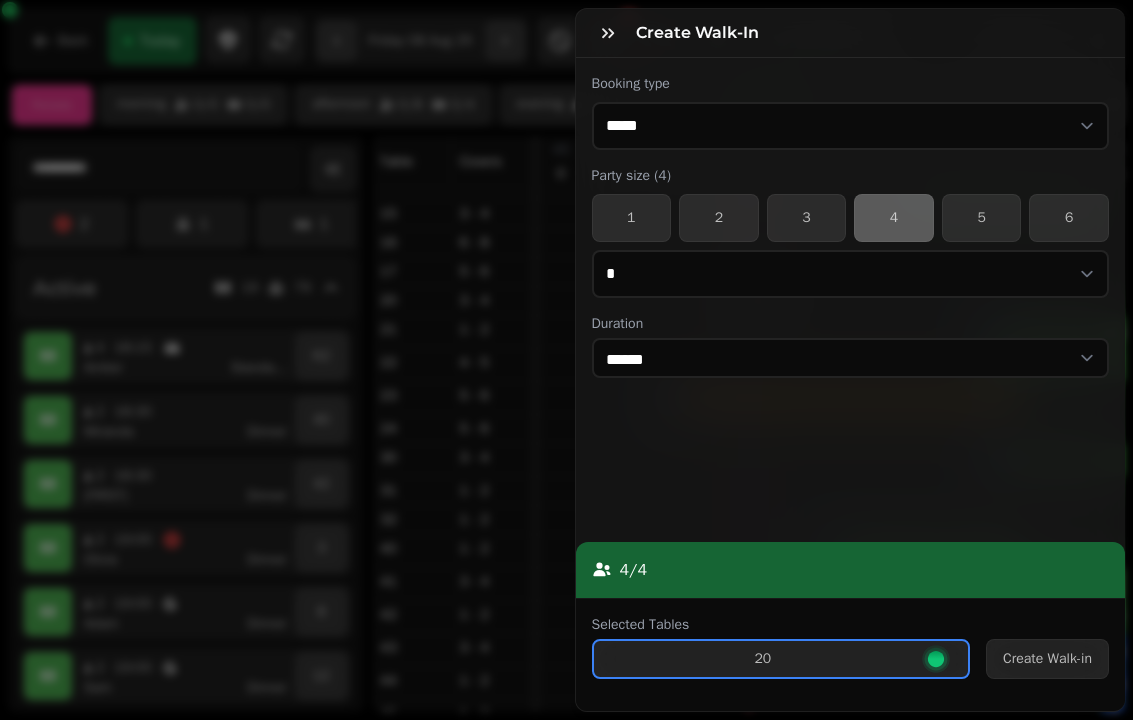 click on "3" at bounding box center (807, 218) 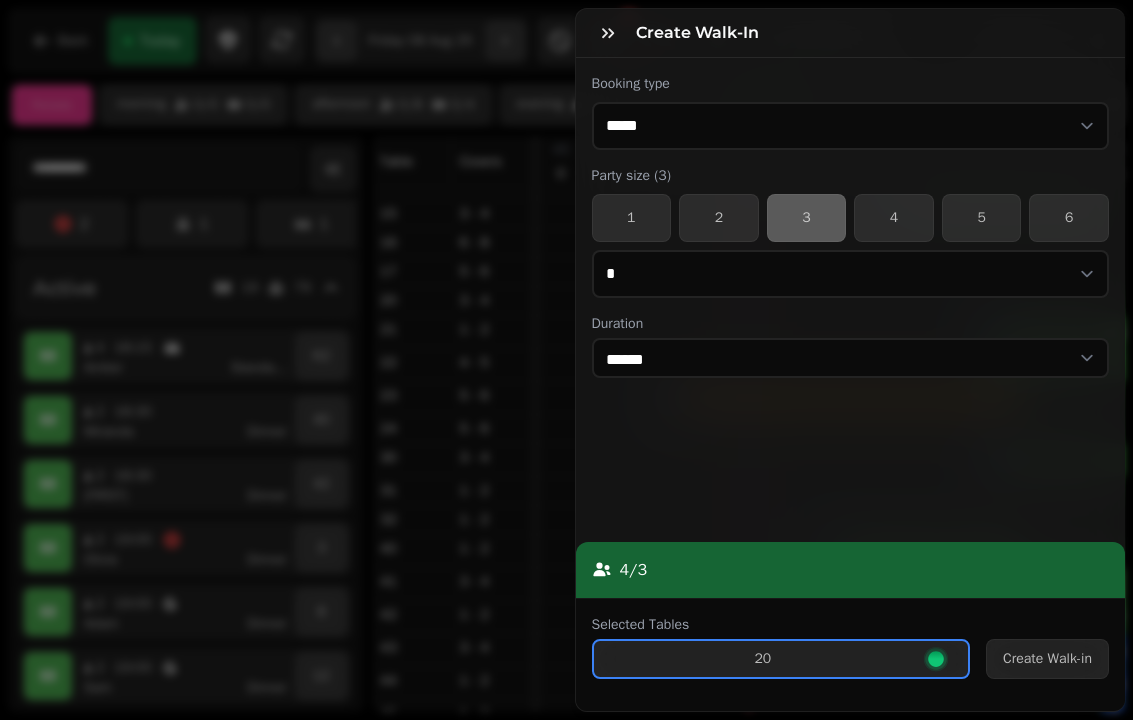 click on "Create Walk-in" at bounding box center [1047, 659] 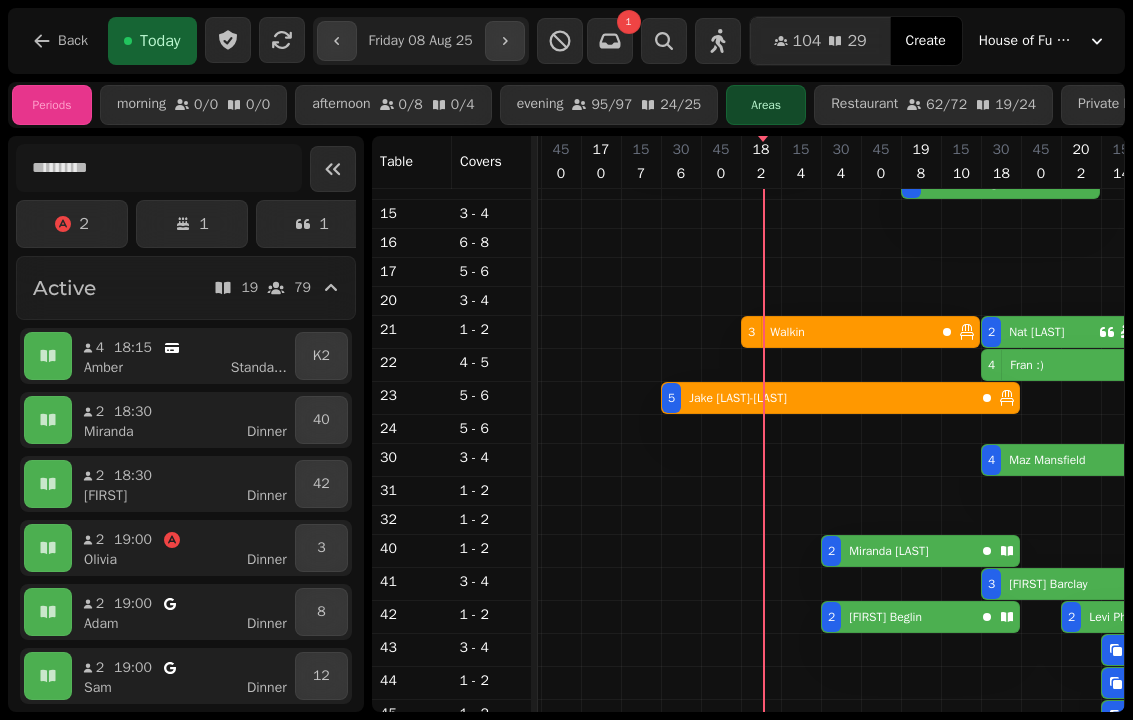 scroll, scrollTop: 497, scrollLeft: 834, axis: both 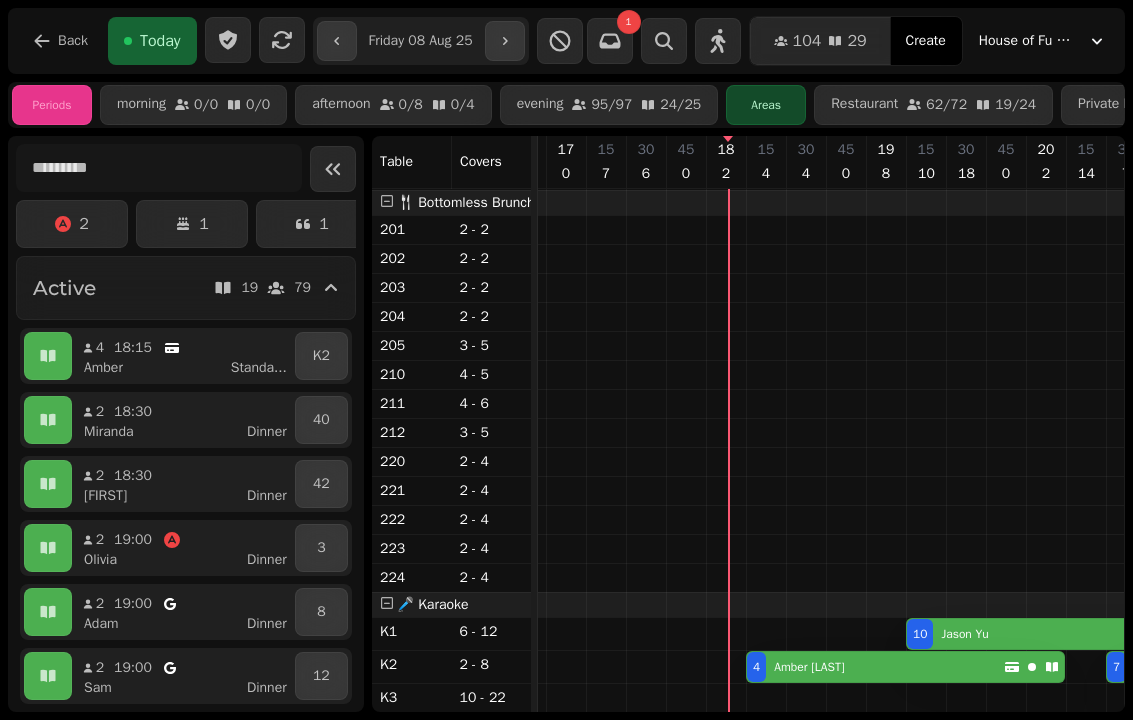 click on "[NUMBER] [FIRST]   [LAST]" at bounding box center [875, 667] 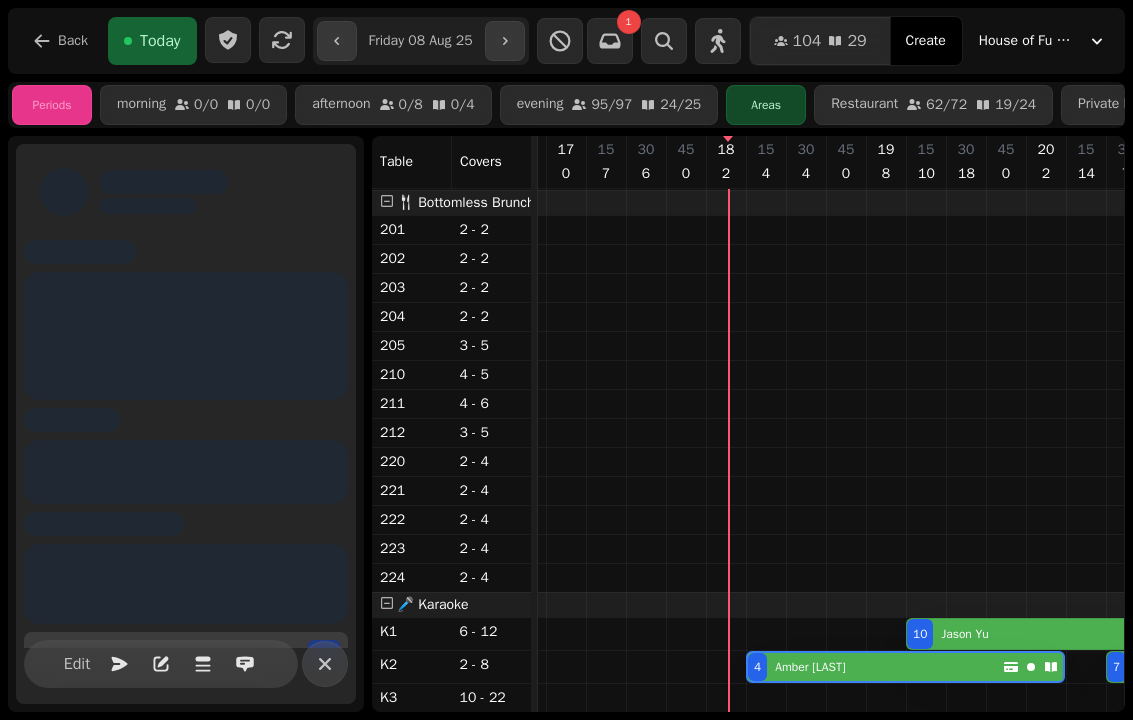 scroll, scrollTop: 0, scrollLeft: 1067, axis: horizontal 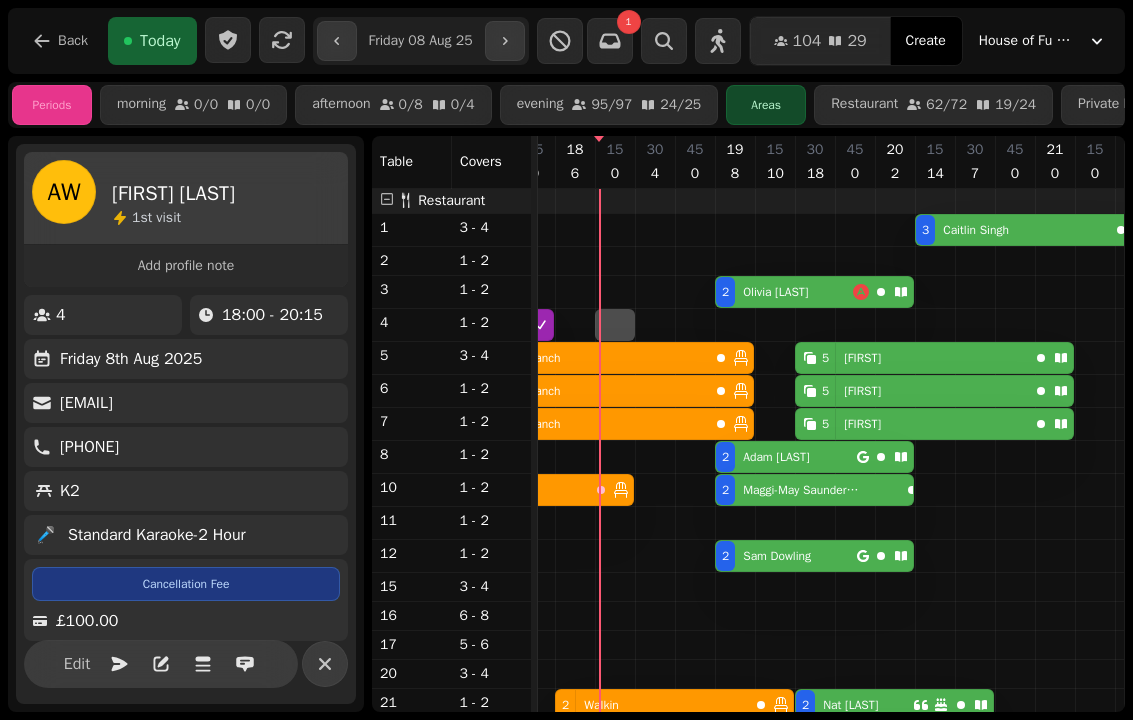 select on "**********" 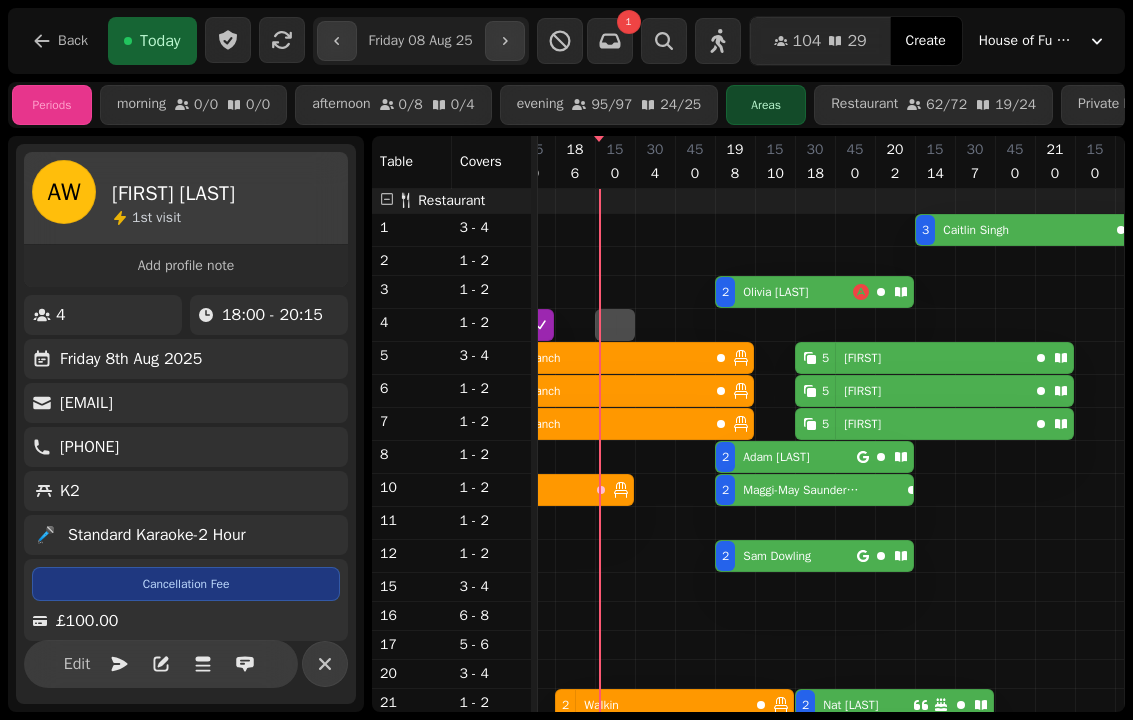 select on "*" 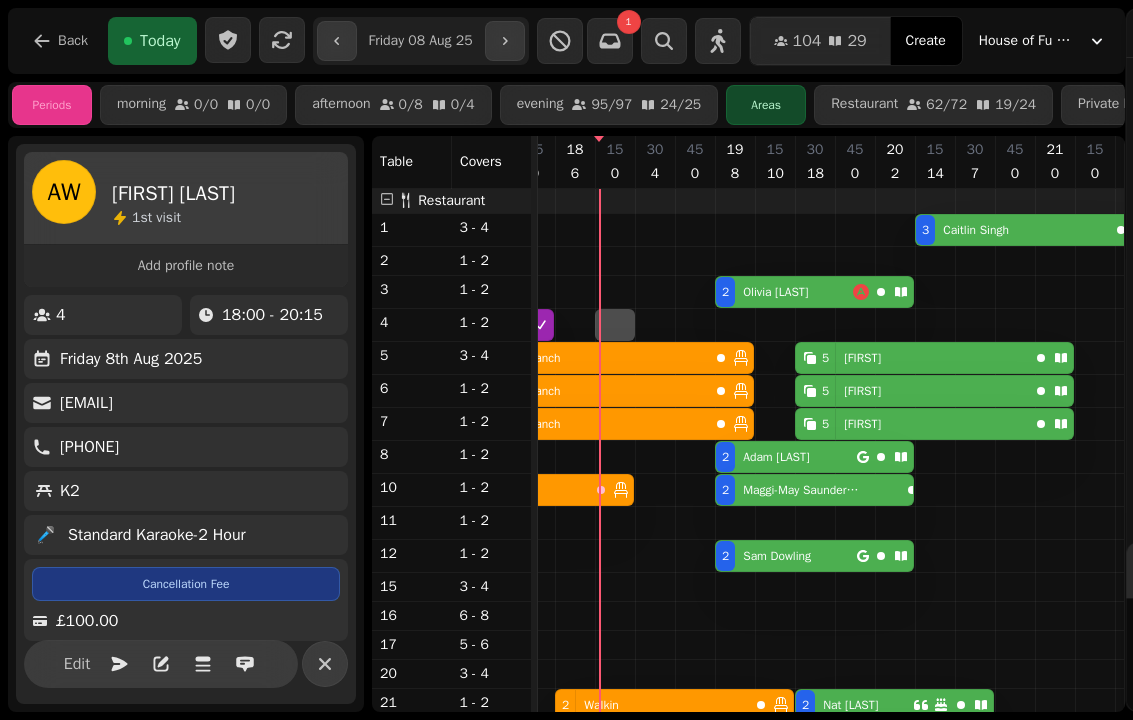 select on "****" 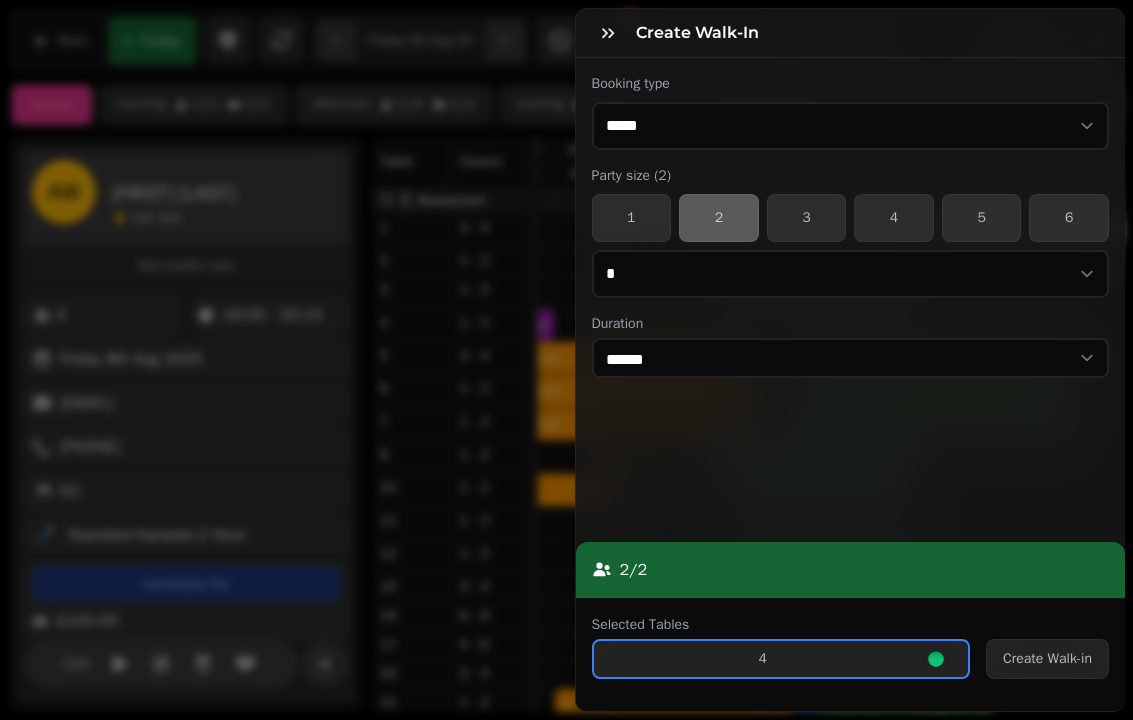 click on "Create Walk-in" at bounding box center (1047, 659) 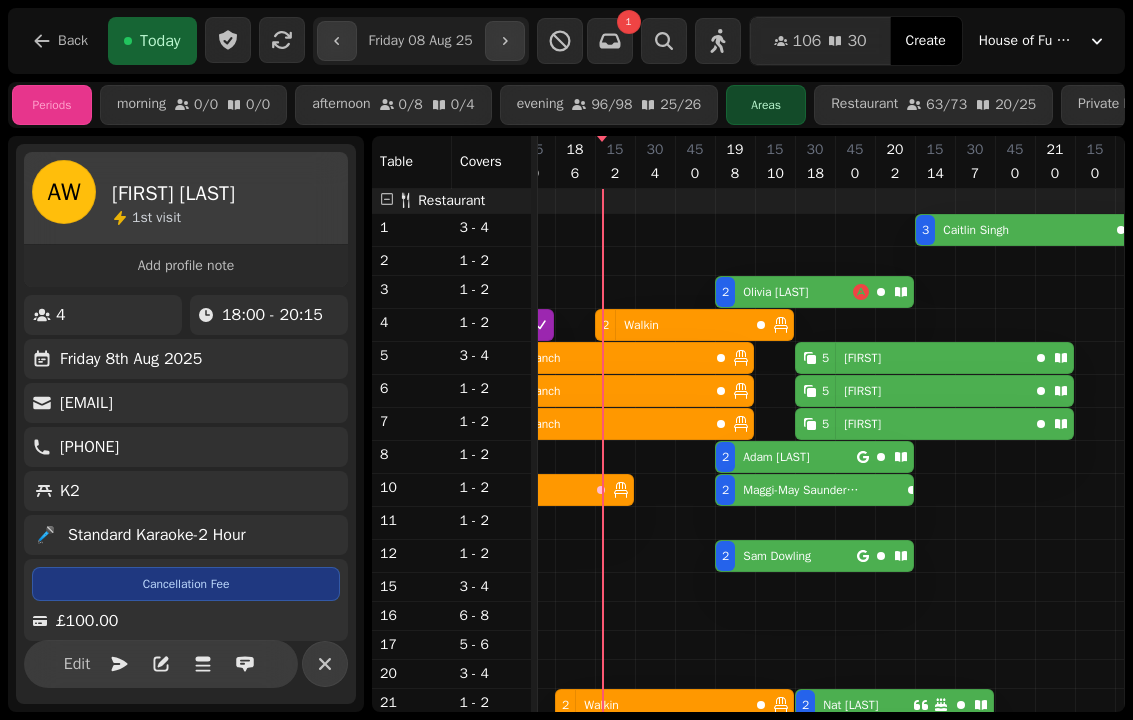 scroll, scrollTop: 193, scrollLeft: 1013, axis: both 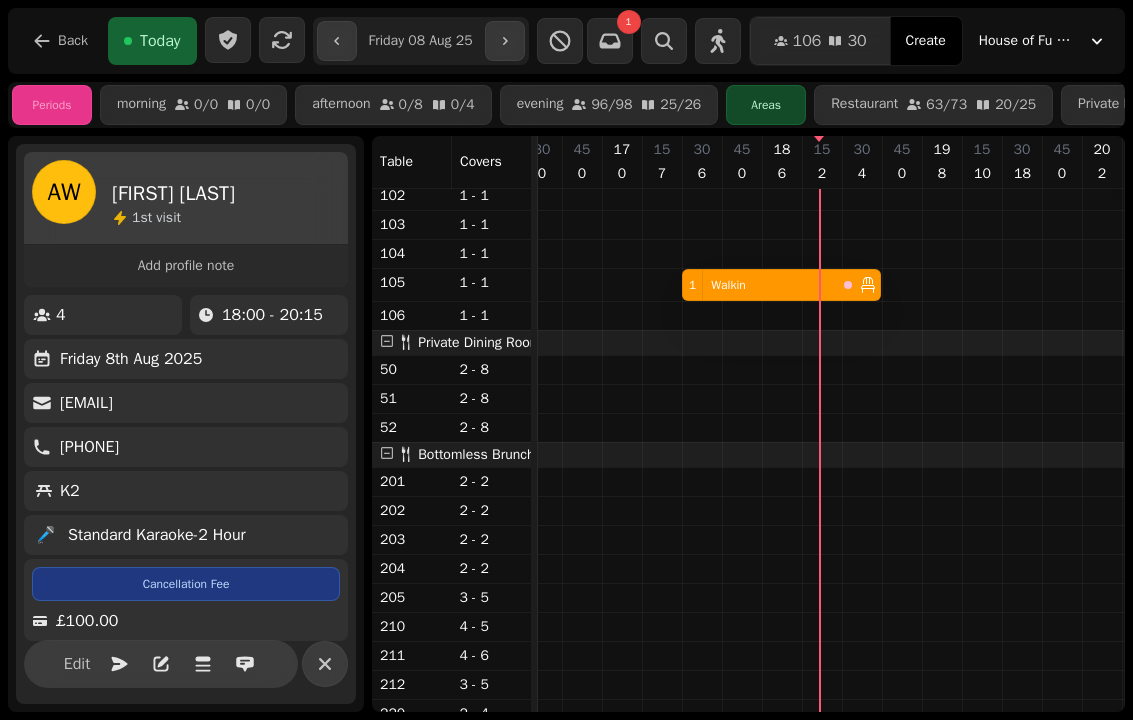 click on "1 Walkin" at bounding box center [759, 285] 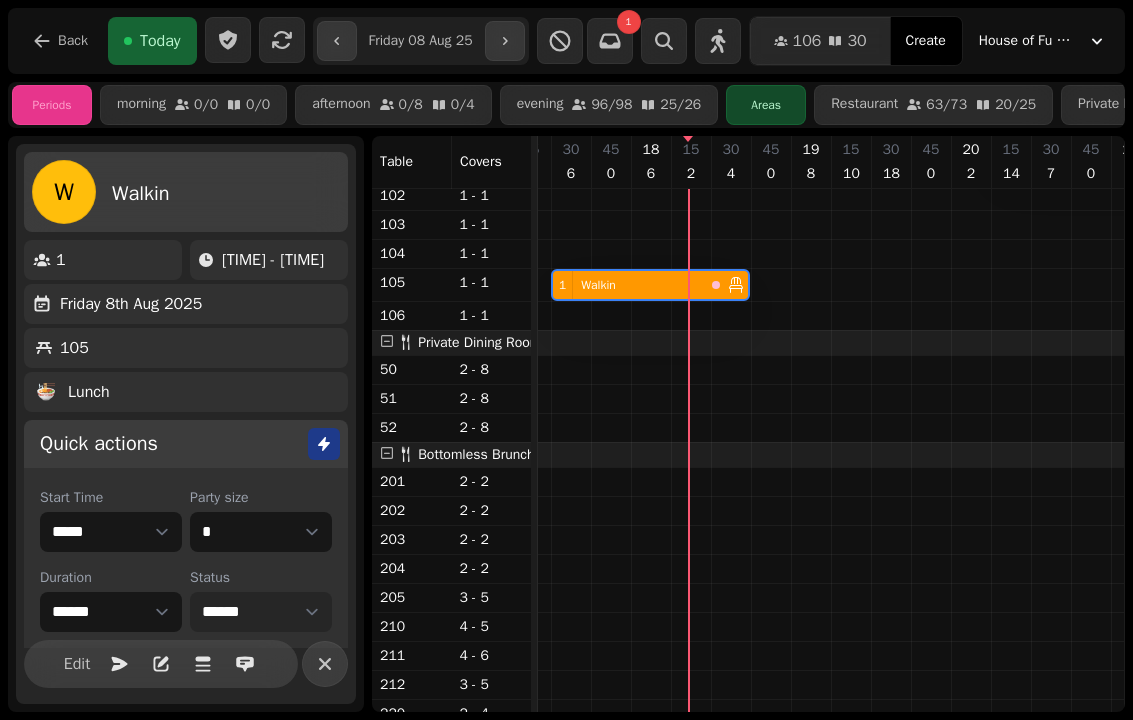 click on "**********" at bounding box center (261, 612) 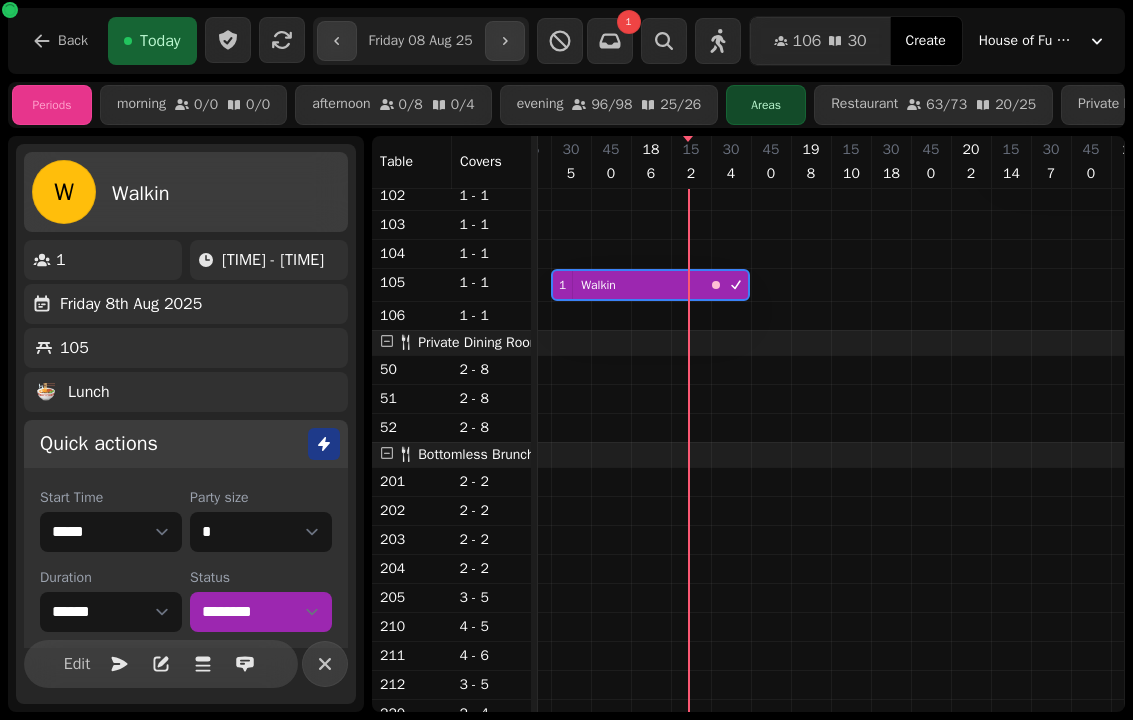 click at bounding box center (325, 664) 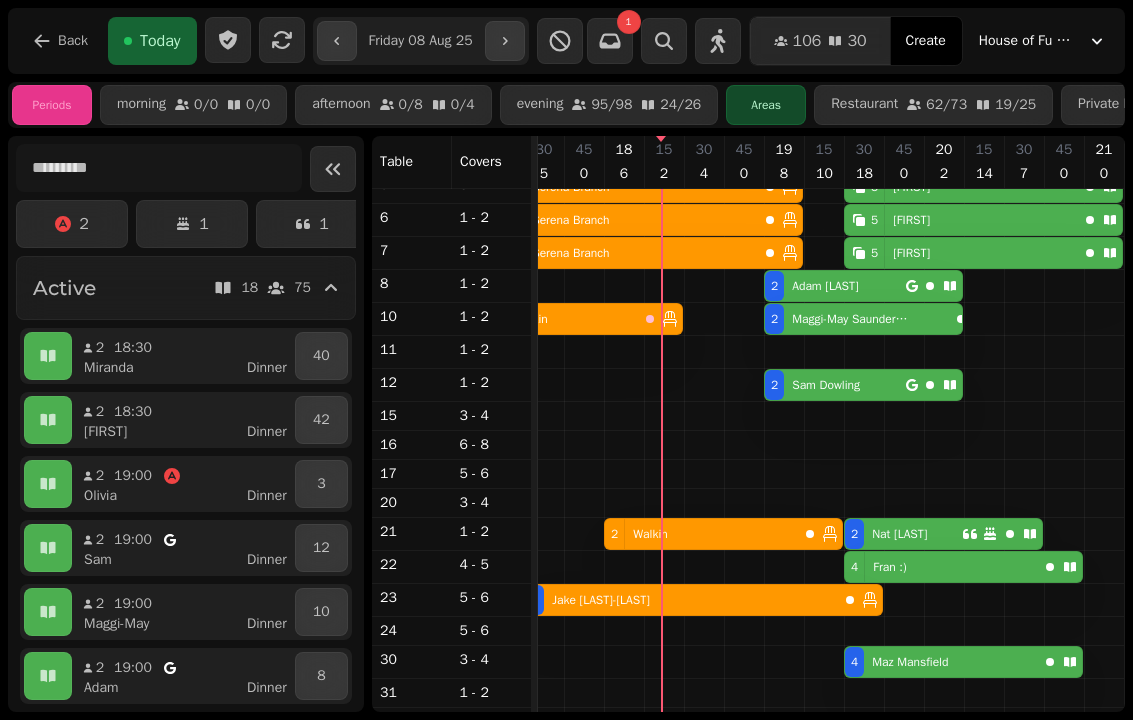 click at bounding box center [505, 41] 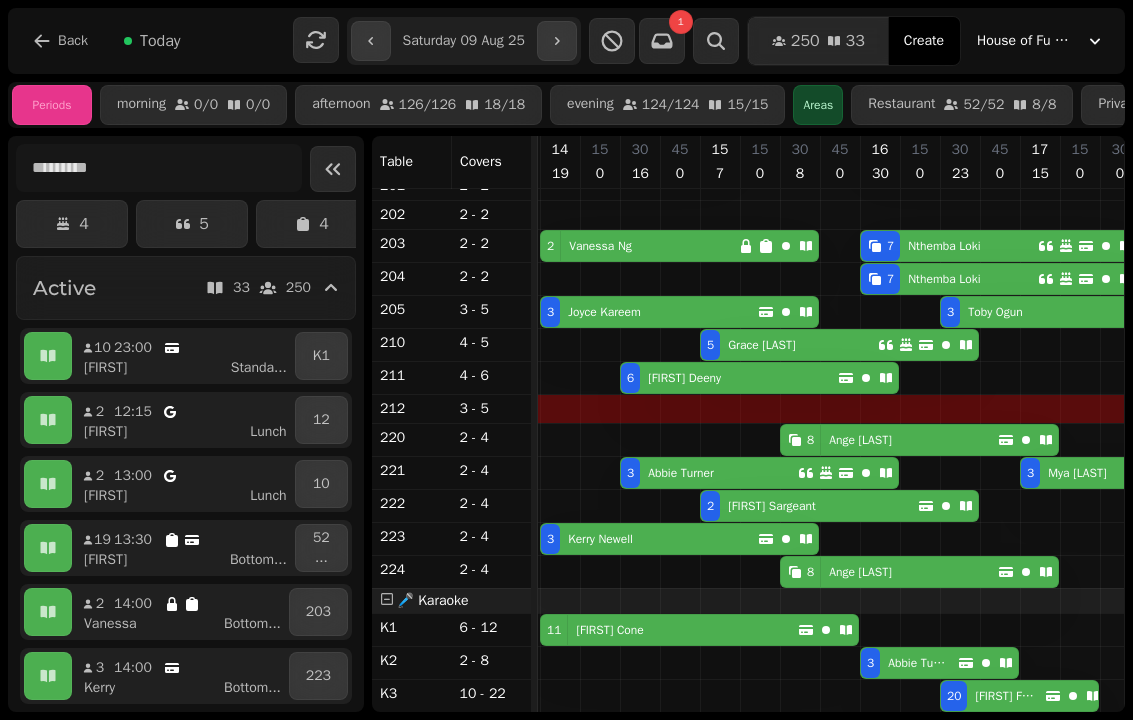 click on "[NUMBER] [LAST]   [LAST]" at bounding box center (949, 246) 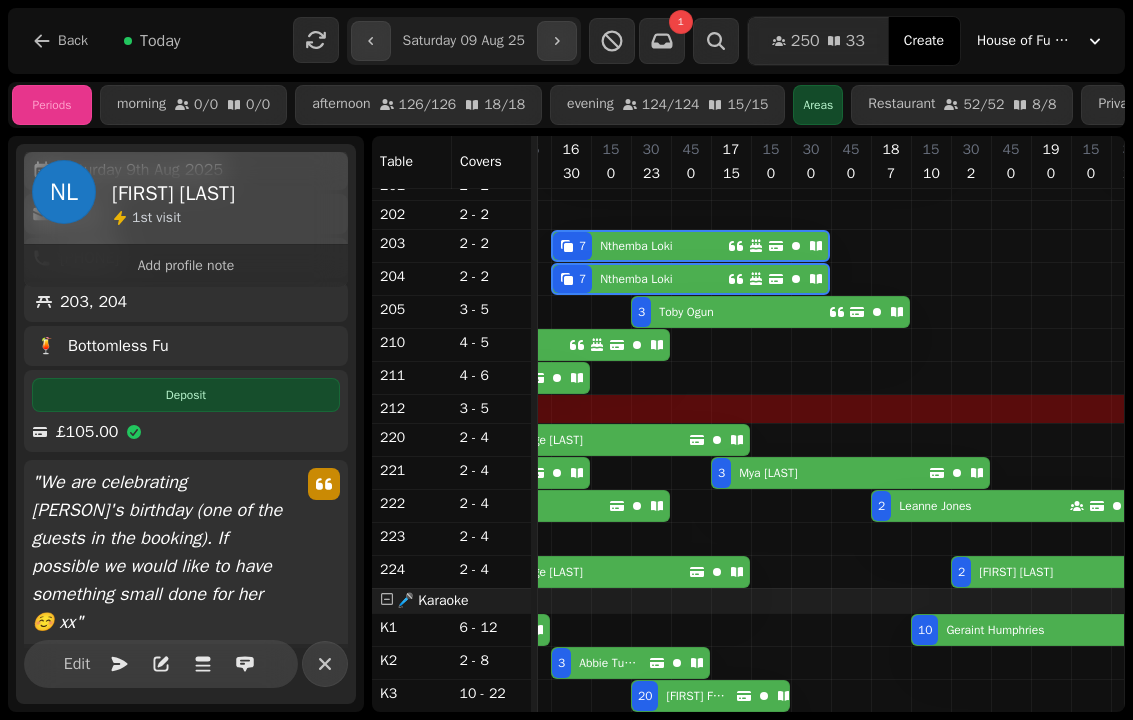 click at bounding box center [325, 664] 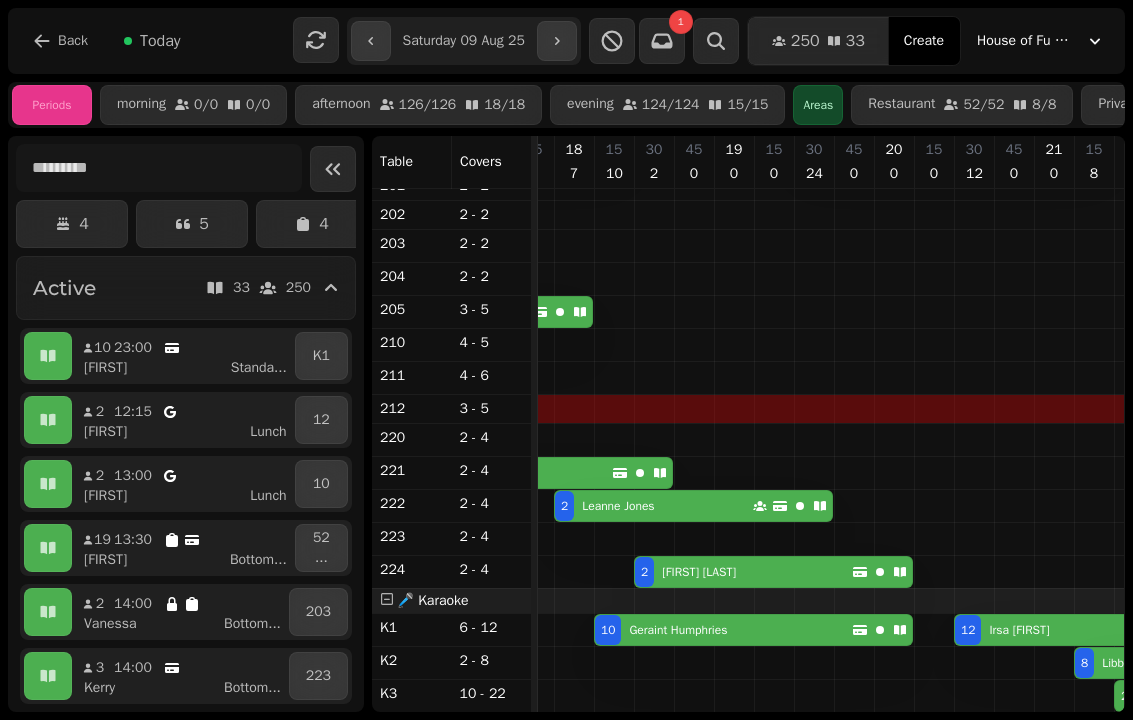 click 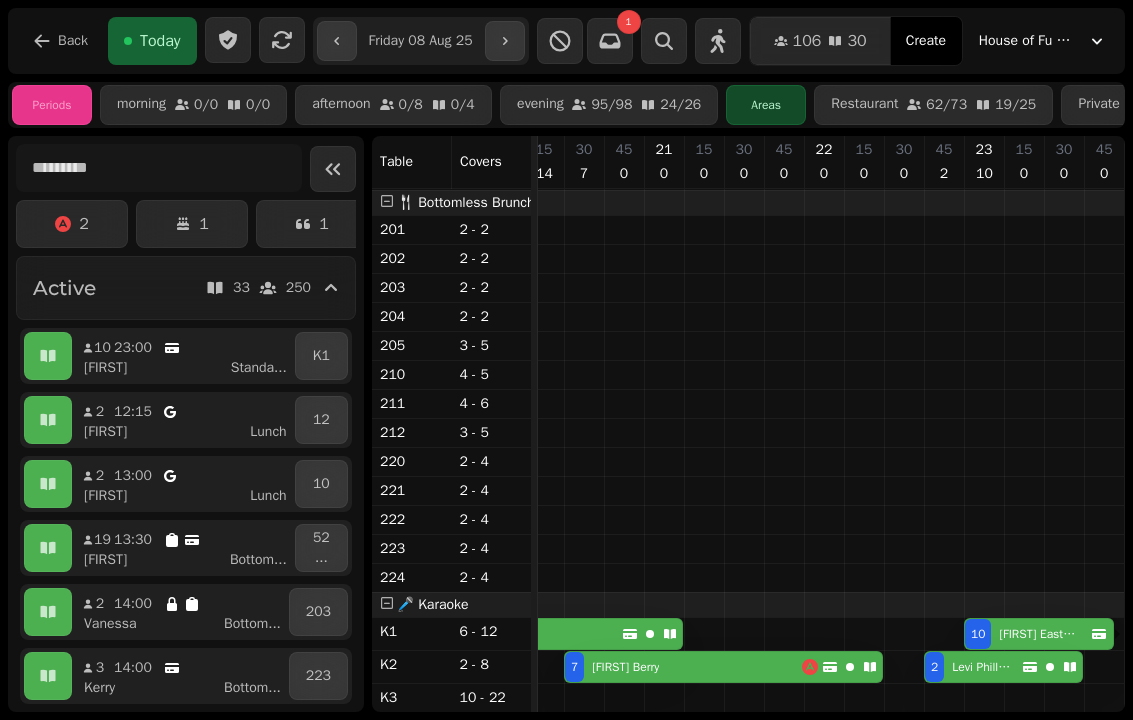 type on "**********" 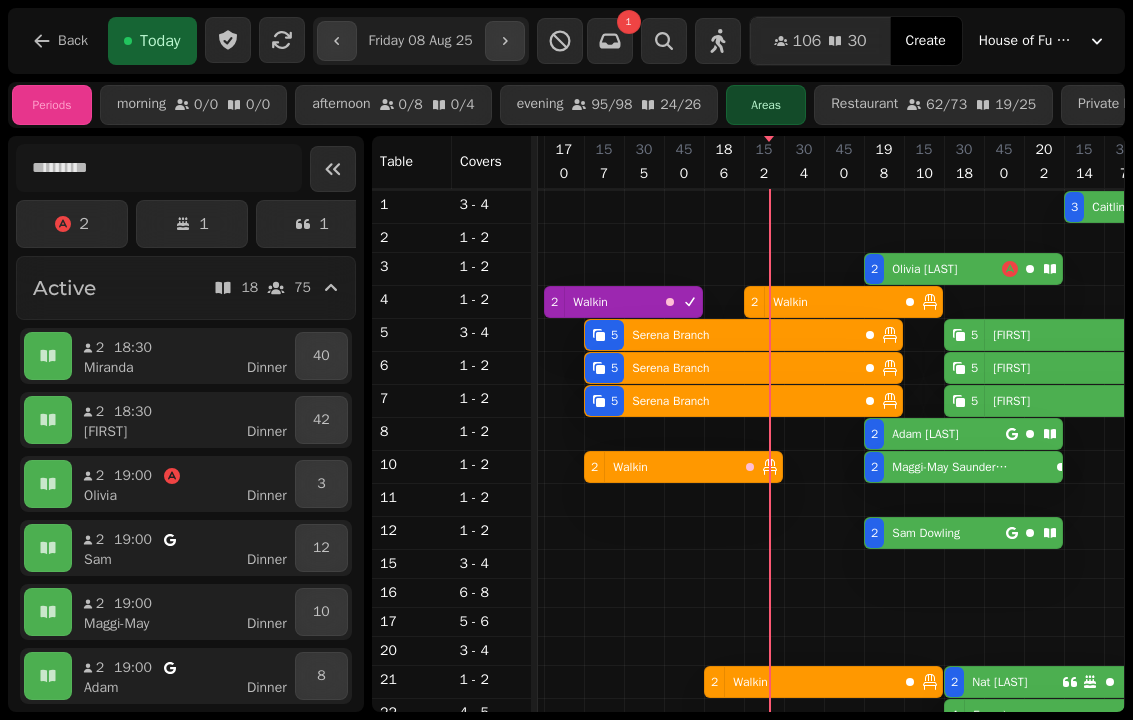 scroll, scrollTop: 16, scrollLeft: 893, axis: both 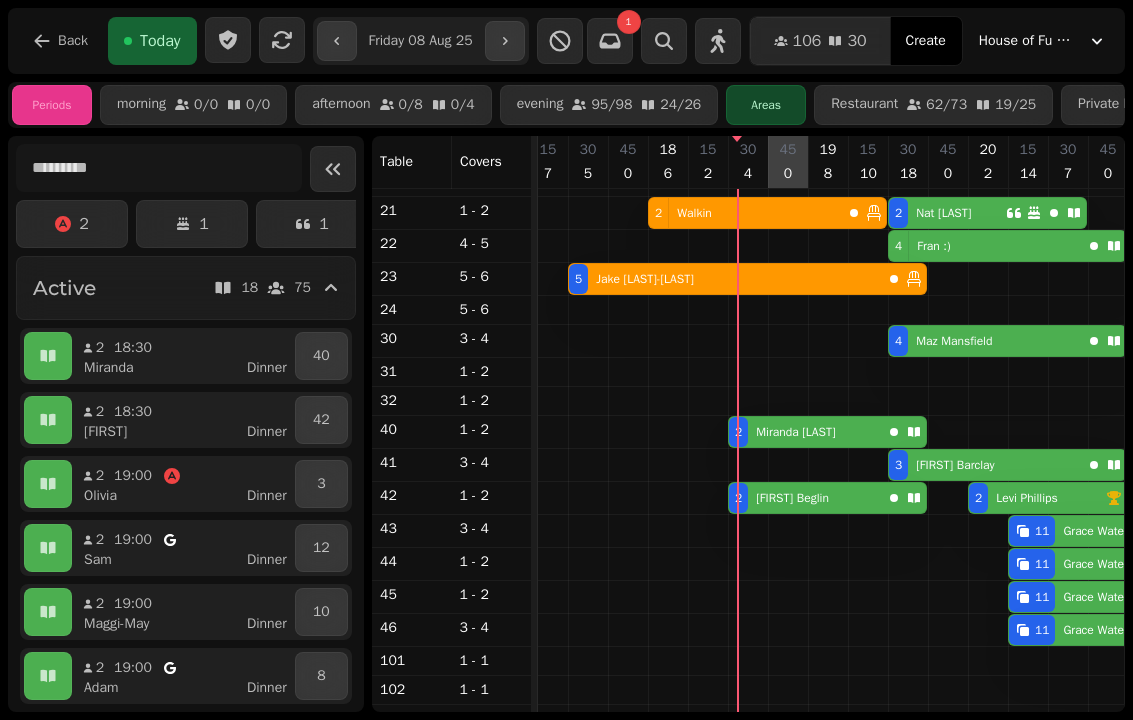 click at bounding box center (788, 577) 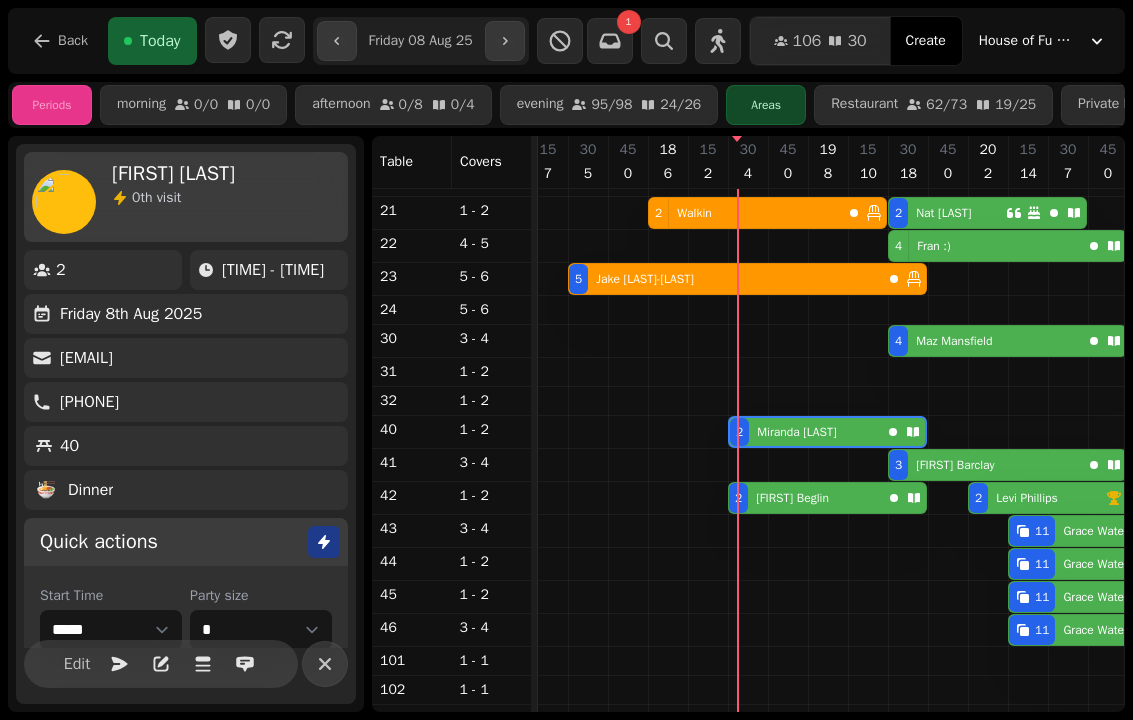 scroll, scrollTop: 0, scrollLeft: 1107, axis: horizontal 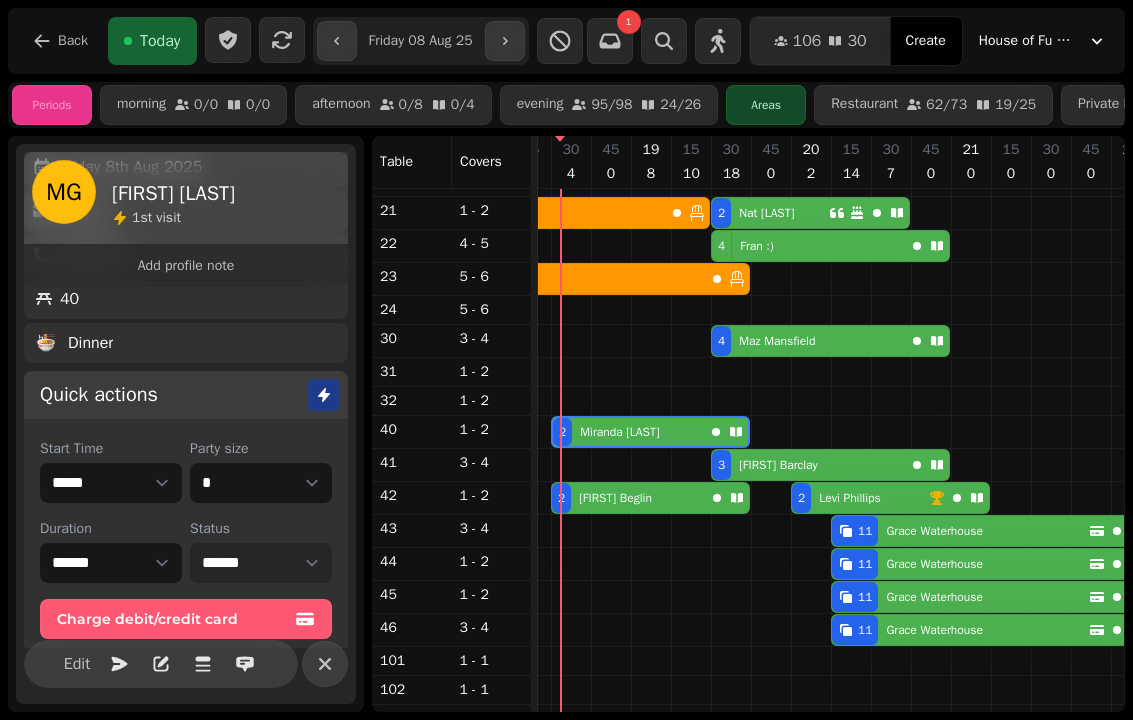 click on "**********" at bounding box center (261, 563) 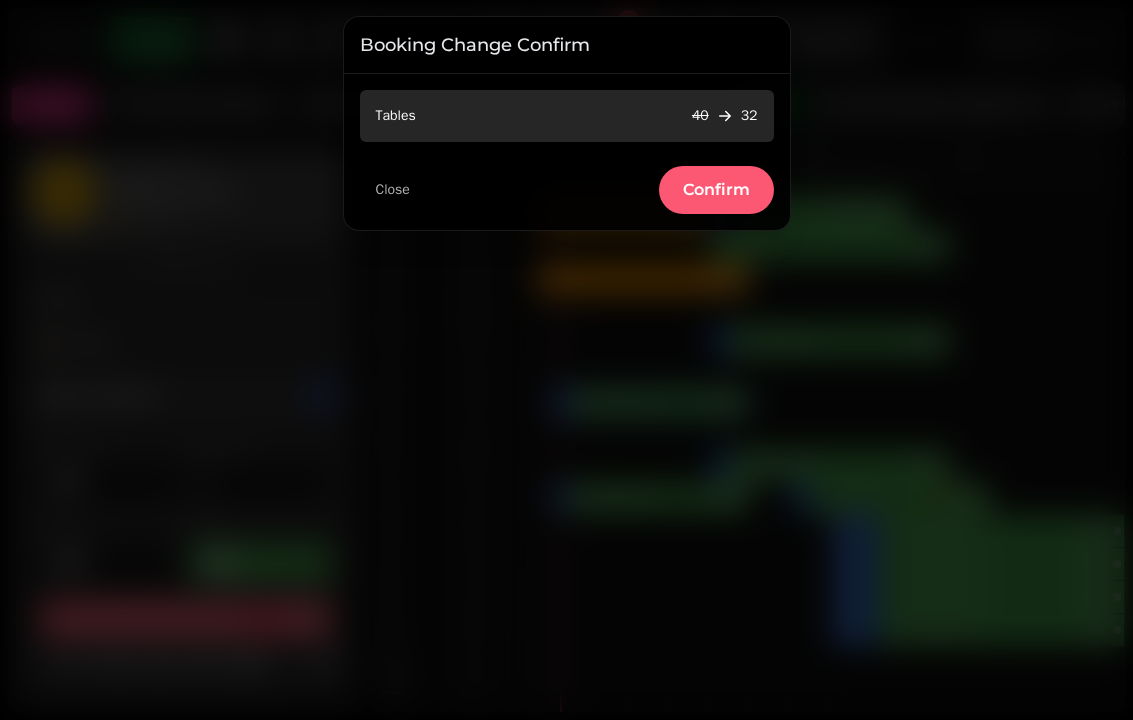 click on "Close Confirm" at bounding box center [567, 182] 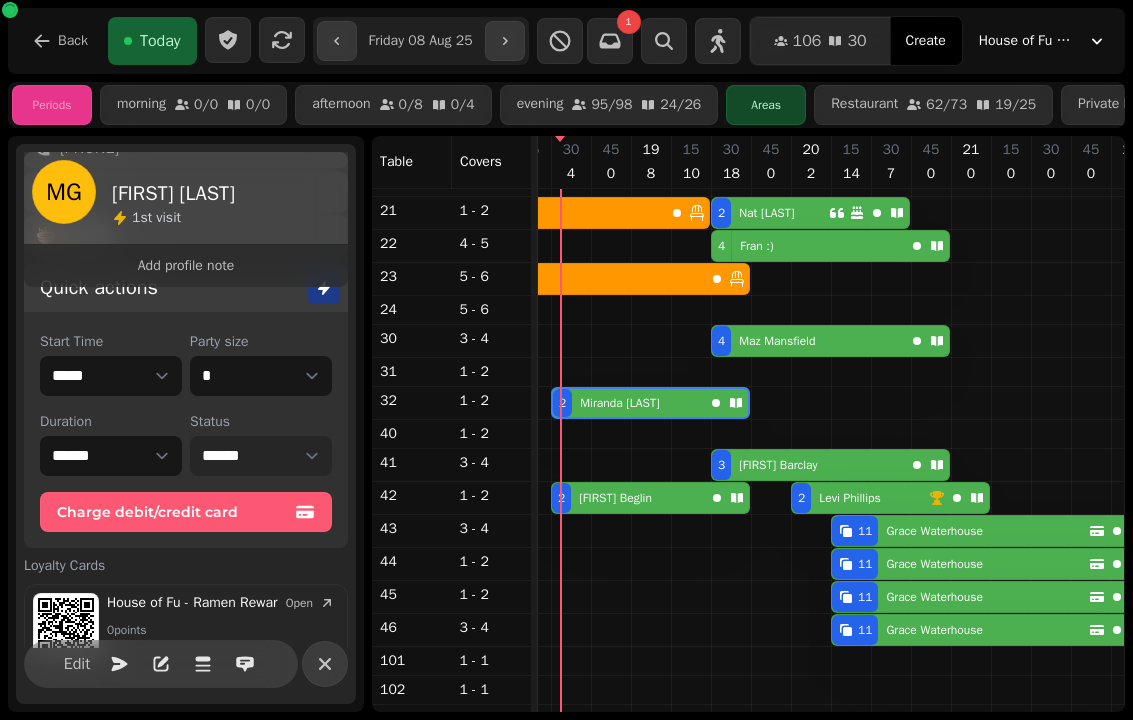 scroll, scrollTop: 293, scrollLeft: 0, axis: vertical 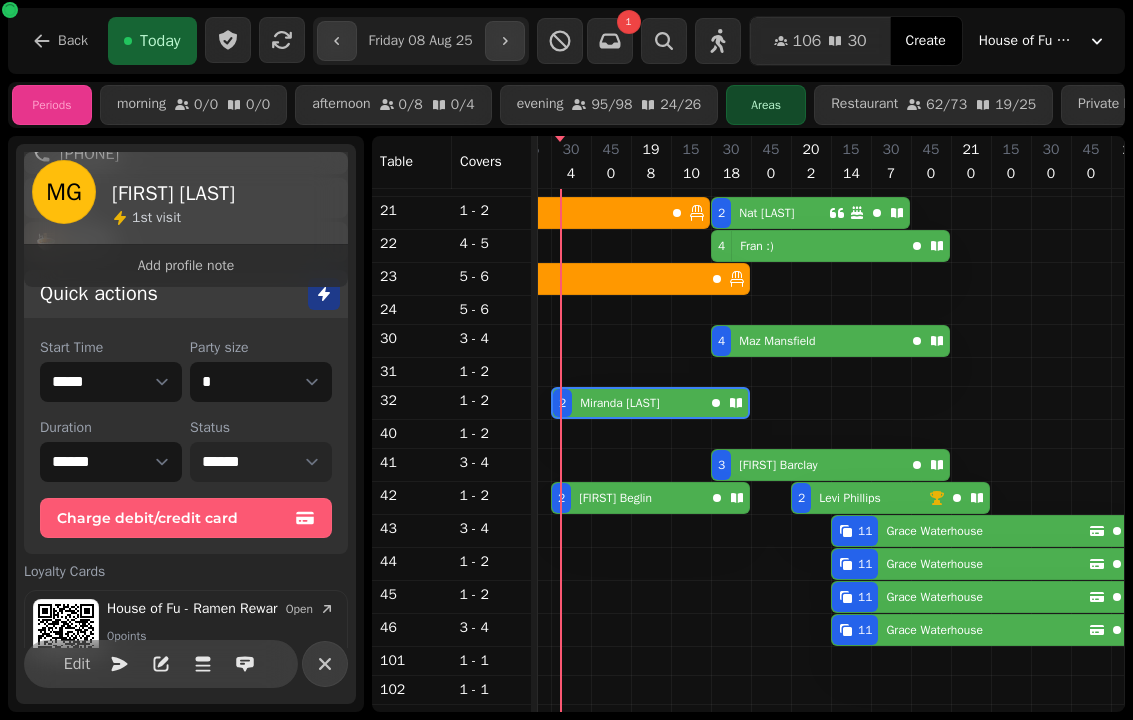 click on "**********" at bounding box center [261, 462] 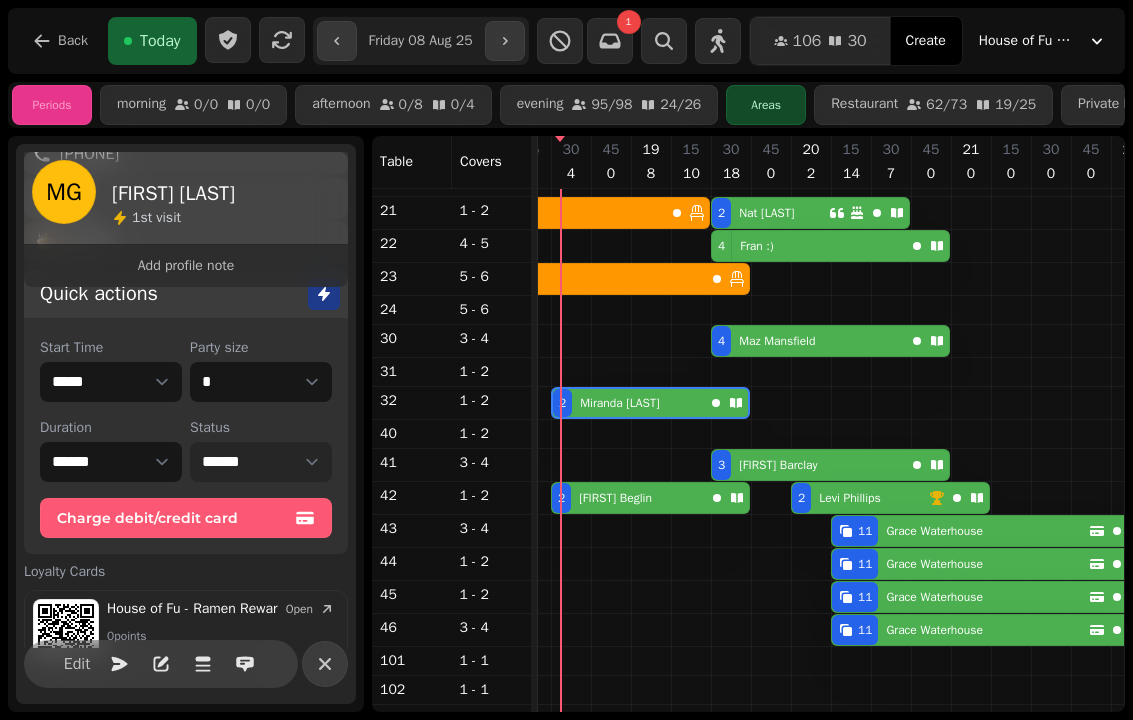 select on "******" 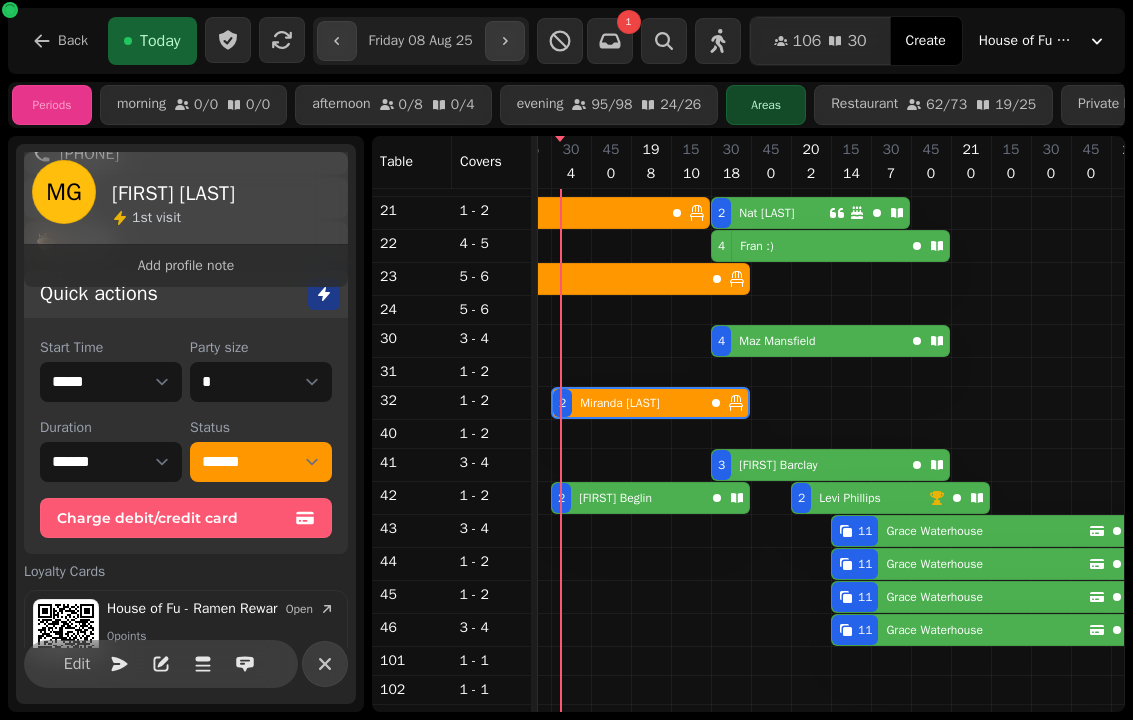 click 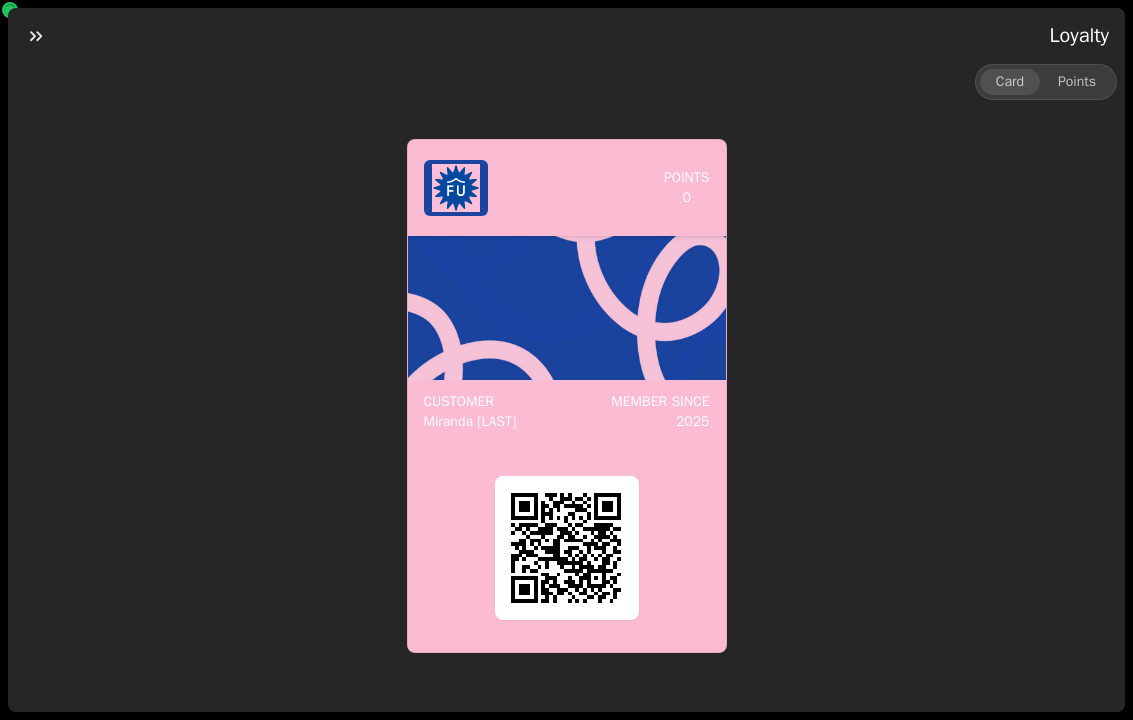 click at bounding box center [36, 36] 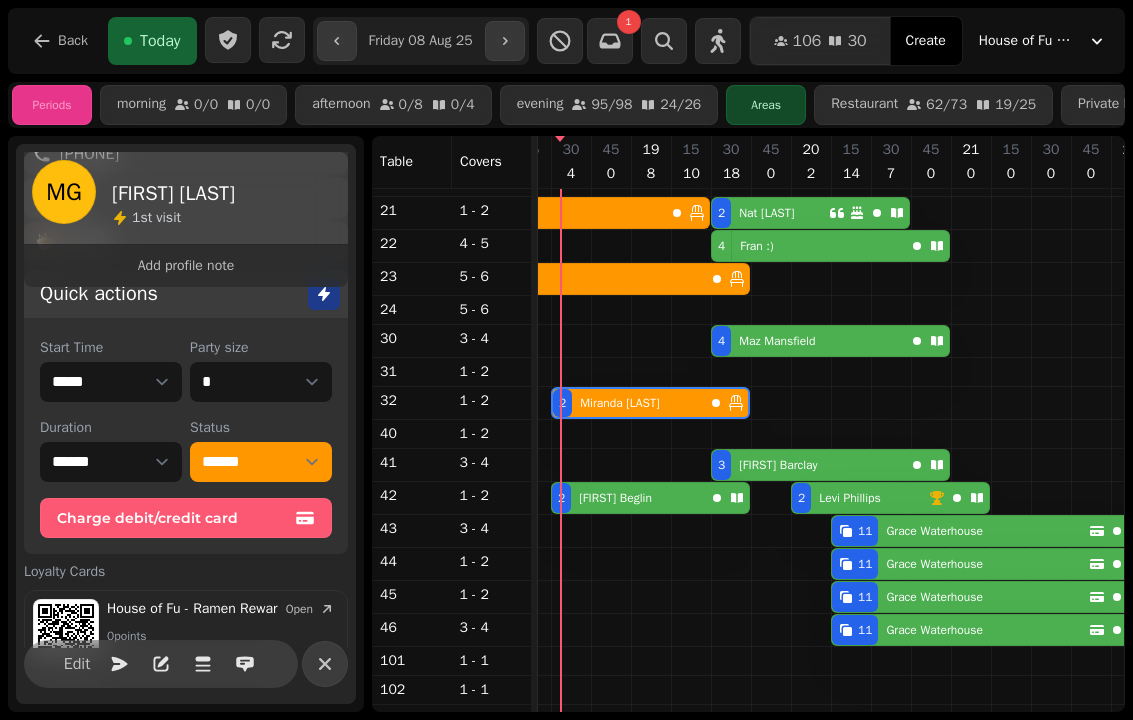 click at bounding box center [325, 664] 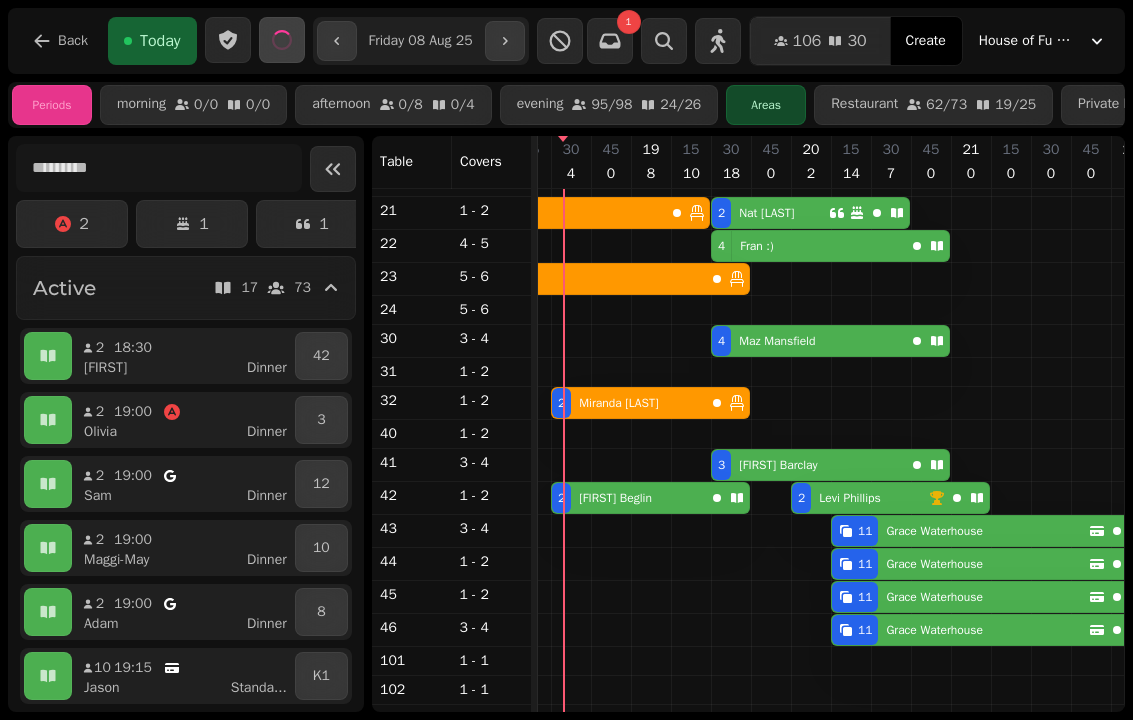 scroll, scrollTop: 492, scrollLeft: 1107, axis: both 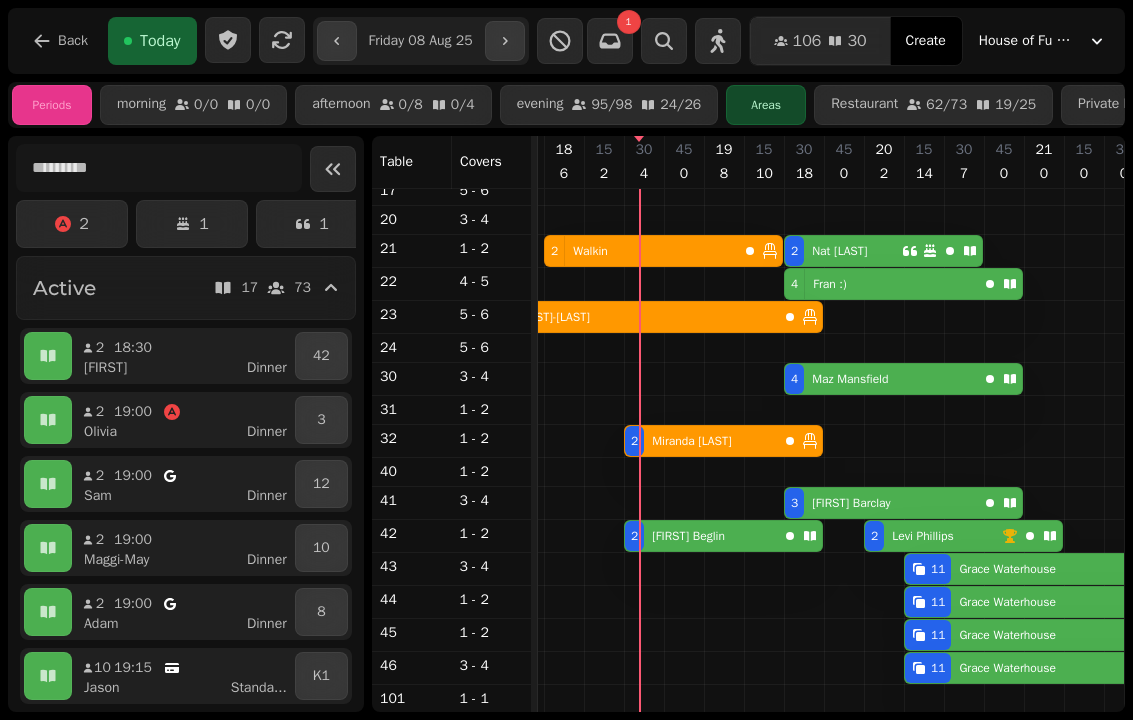click on "[FIRST]   [LAST]" at bounding box center (846, 379) 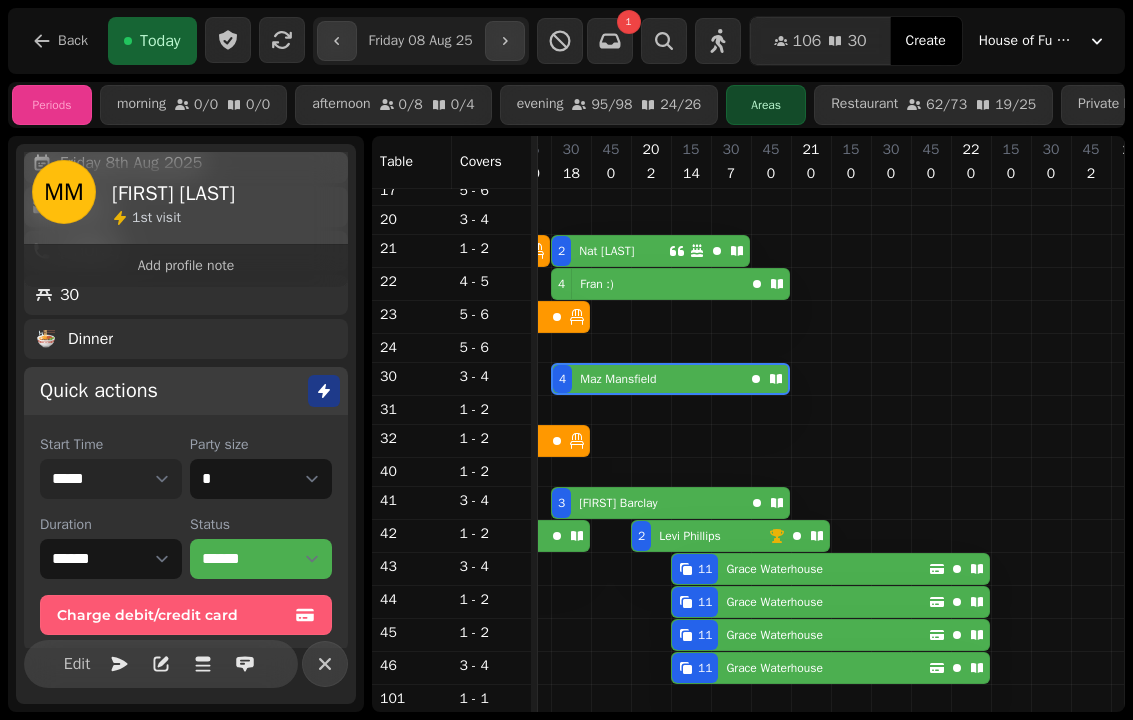 click on "***** ***** ***** ***** ***** ***** ***** ***** ***** ***** ***** ***** ***** ***** ***** ***** ***** ***** ***** ***** ***** ***** ***** ***** ***** ***** ***** ***** ***** ***** ***** ***** ***** ***** ***** ***** ***** ***** ***** ***** ***** ***** ***** ***** ***** ***** ***** ***** ***** ***** ***** ***** ***** ***** ***** ***** ***** ***** ***** ***** ***** ***** ***** ***** ***** ***** ***** ***** ***** ***** ***** ***** ***** ***** ***** ***** ***** ***** ***** ***** ***** ***** ***** ***** ***** ***** ***** ***** ***** ***** ***** ***** ***** ***** ***** *****" at bounding box center [111, 479] 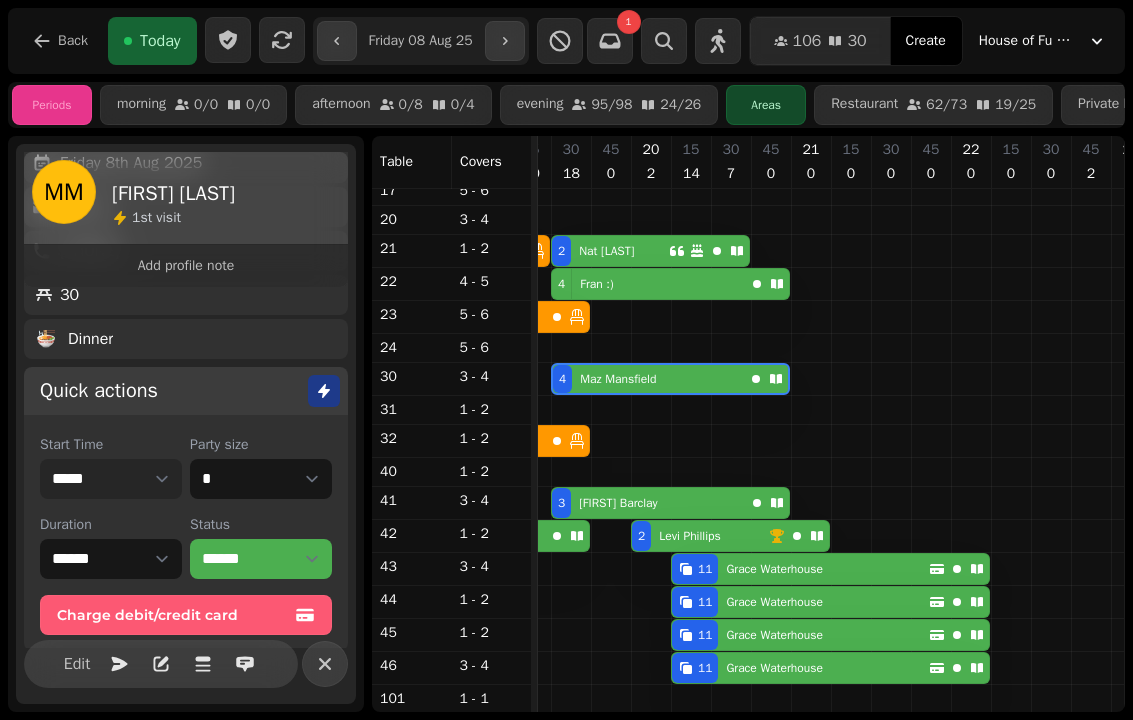 select on "**********" 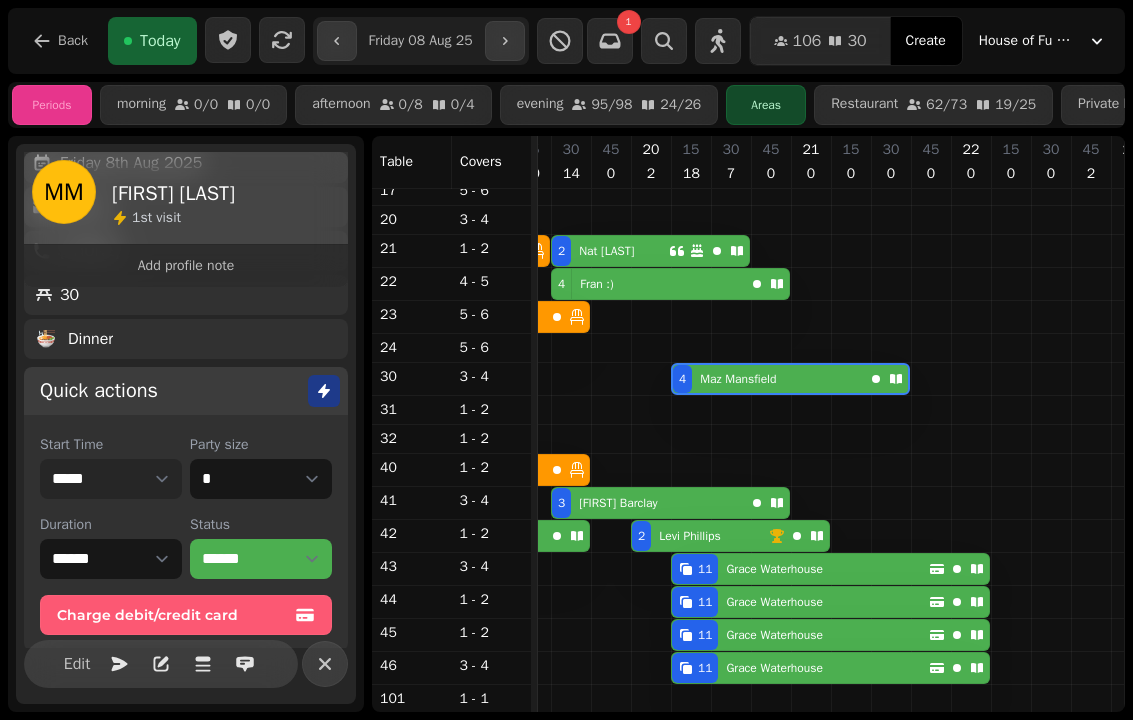 scroll, scrollTop: 441, scrollLeft: 1148, axis: both 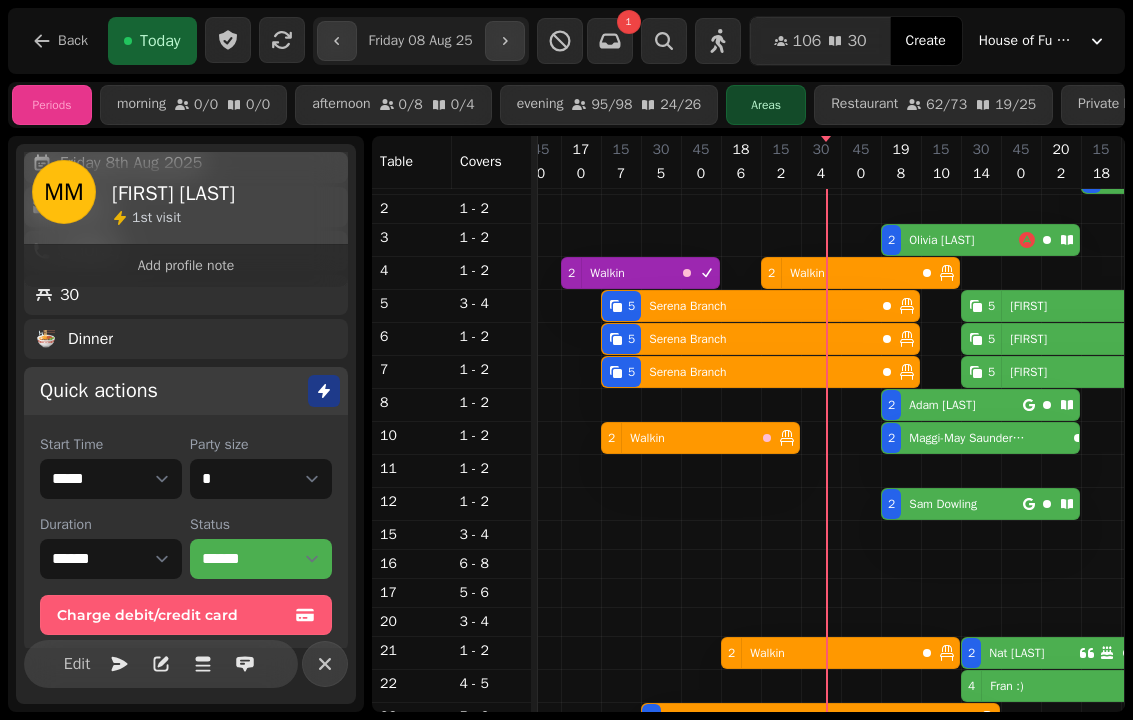 click on "2 Walkin" at bounding box center (678, 438) 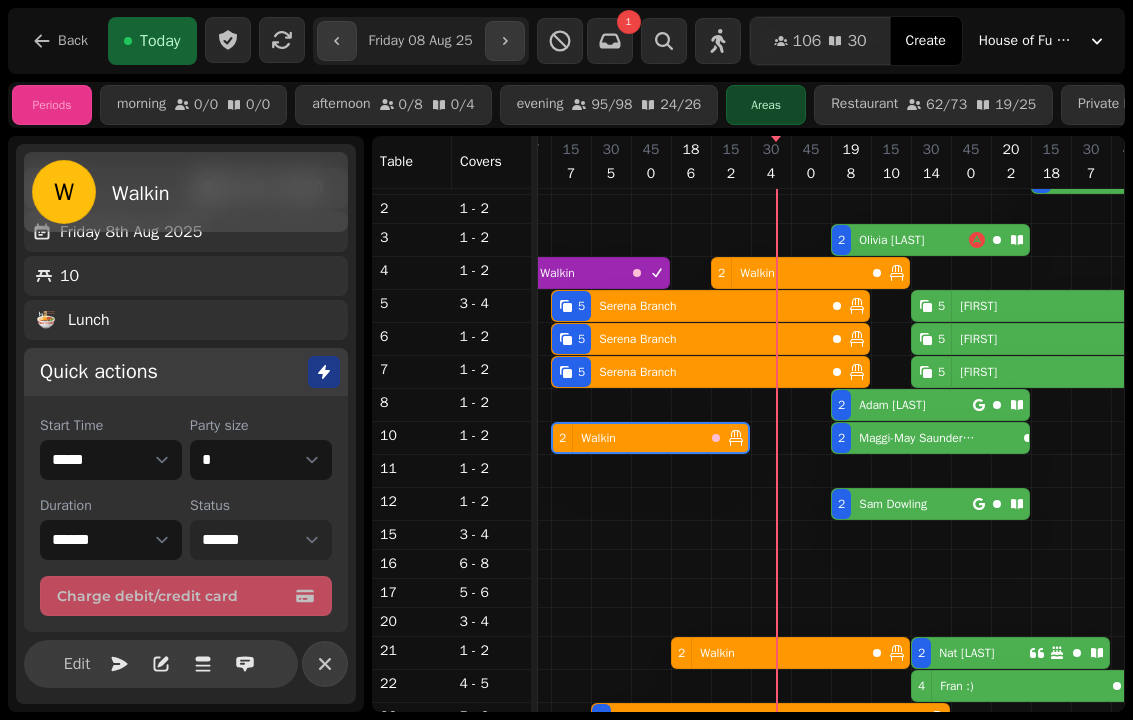 click on "**********" at bounding box center (261, 540) 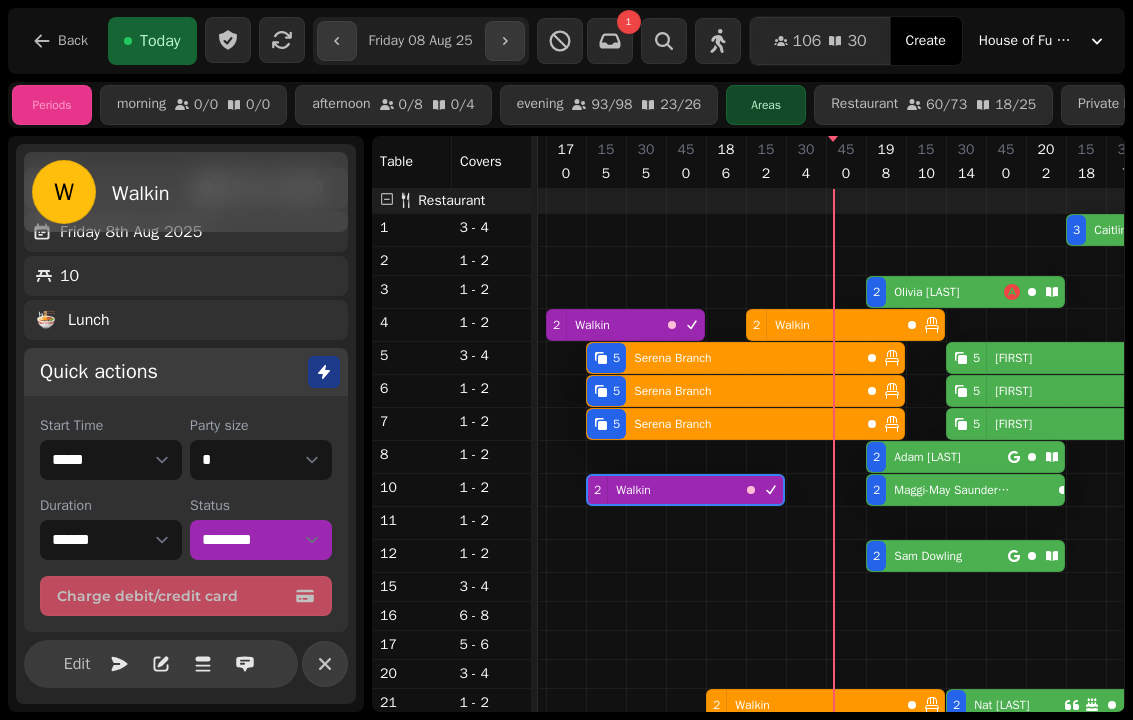 click at bounding box center (282, 40) 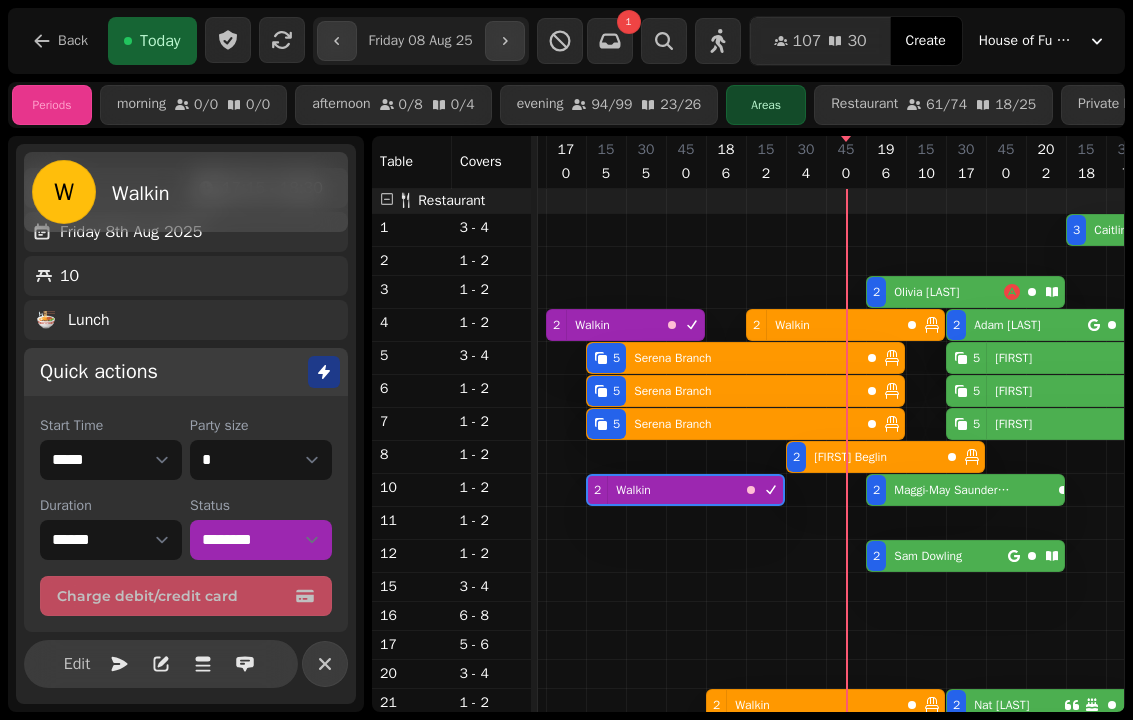 scroll, scrollTop: 84, scrollLeft: 900, axis: both 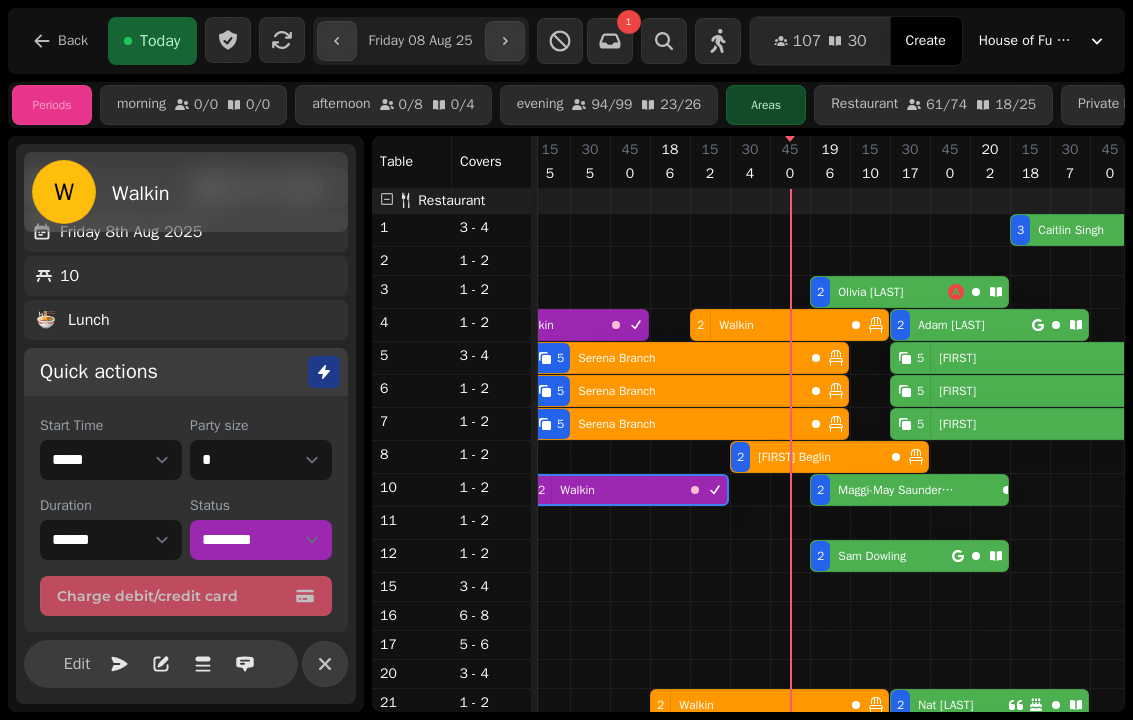 click 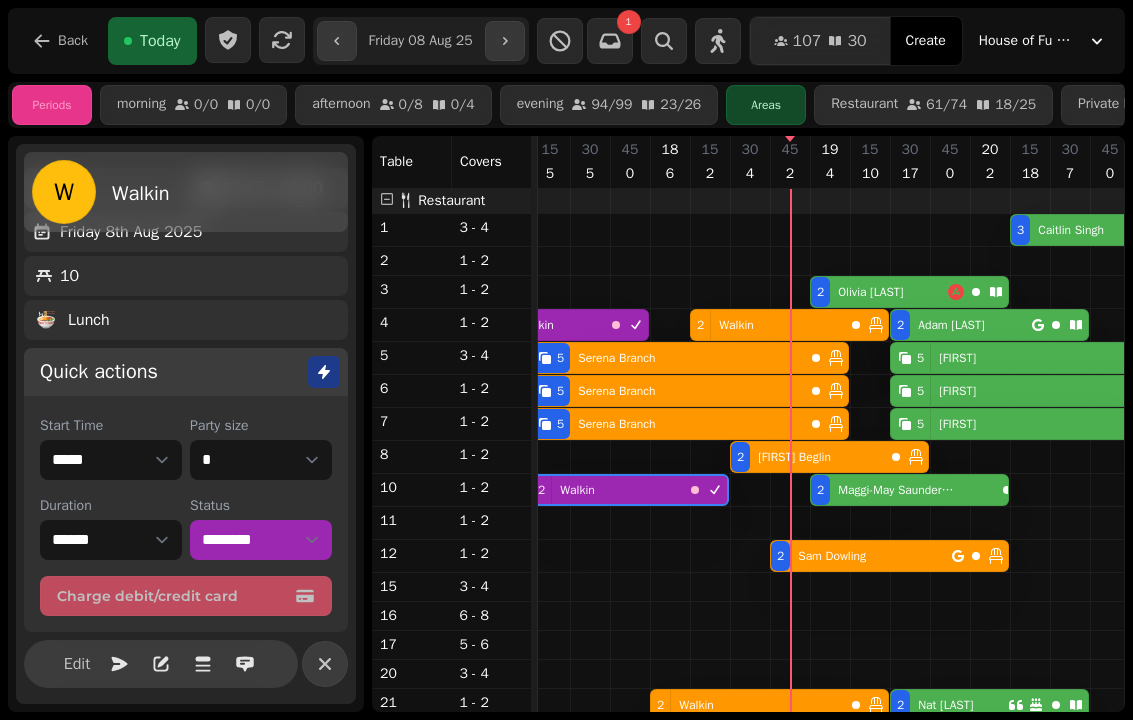 click on "[FIRST]   [LAST]" at bounding box center [866, 292] 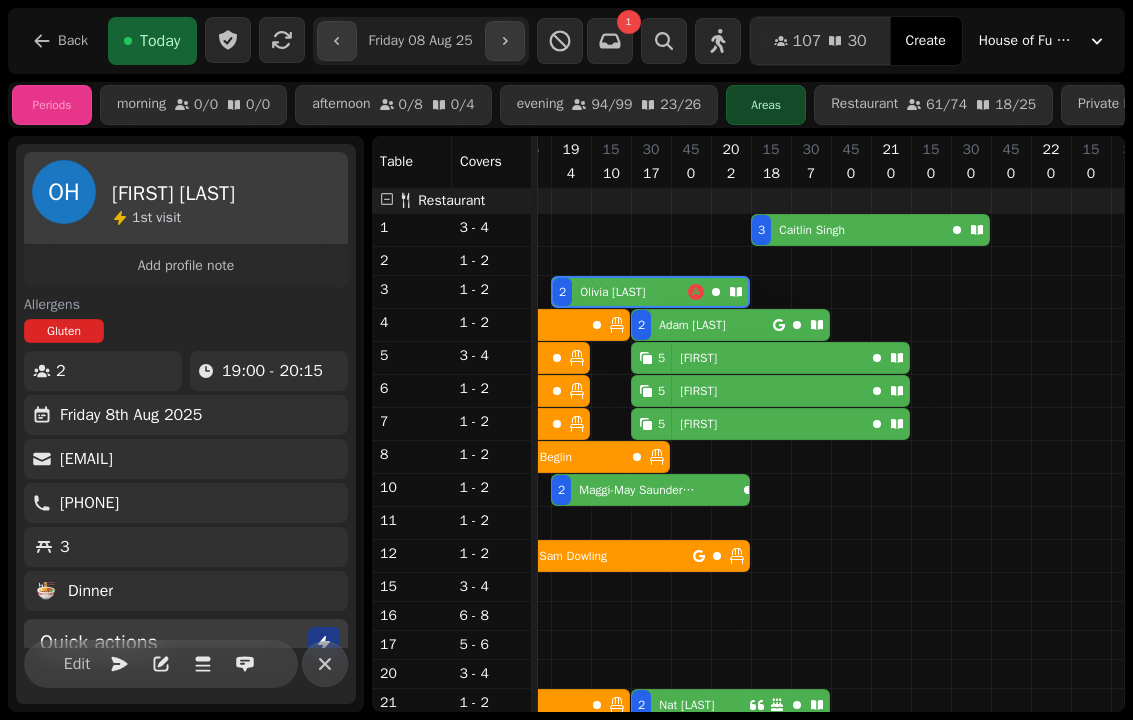 click 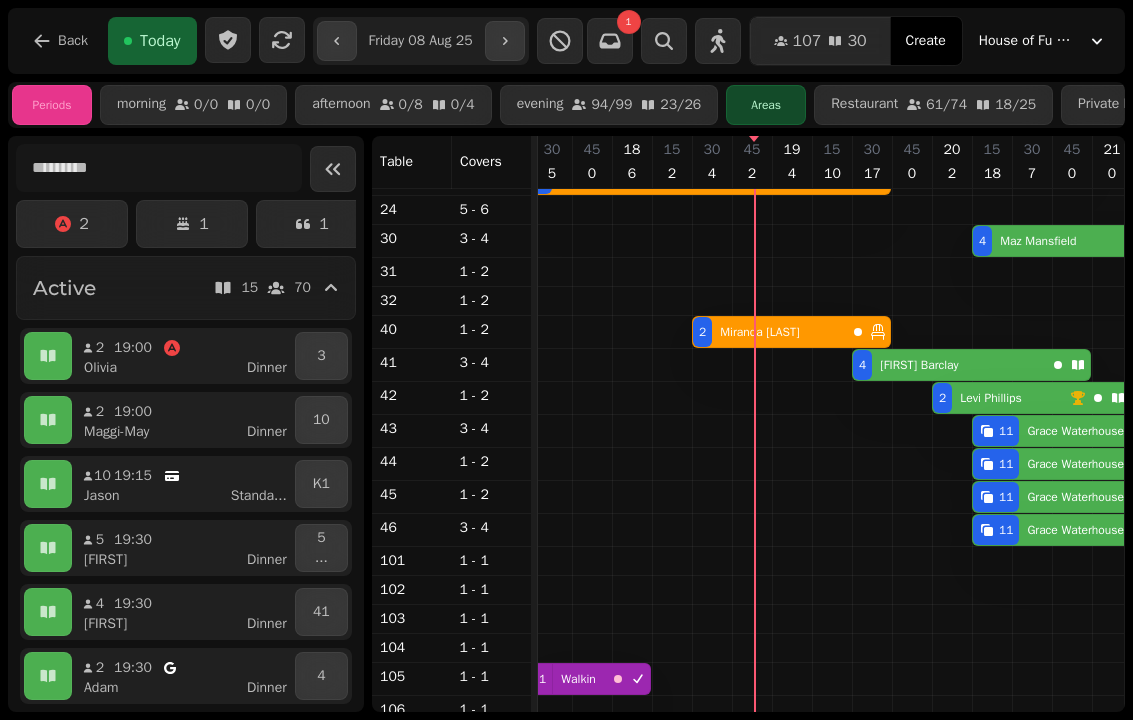 click on "[FIRST]   [LAST]" at bounding box center [919, 365] 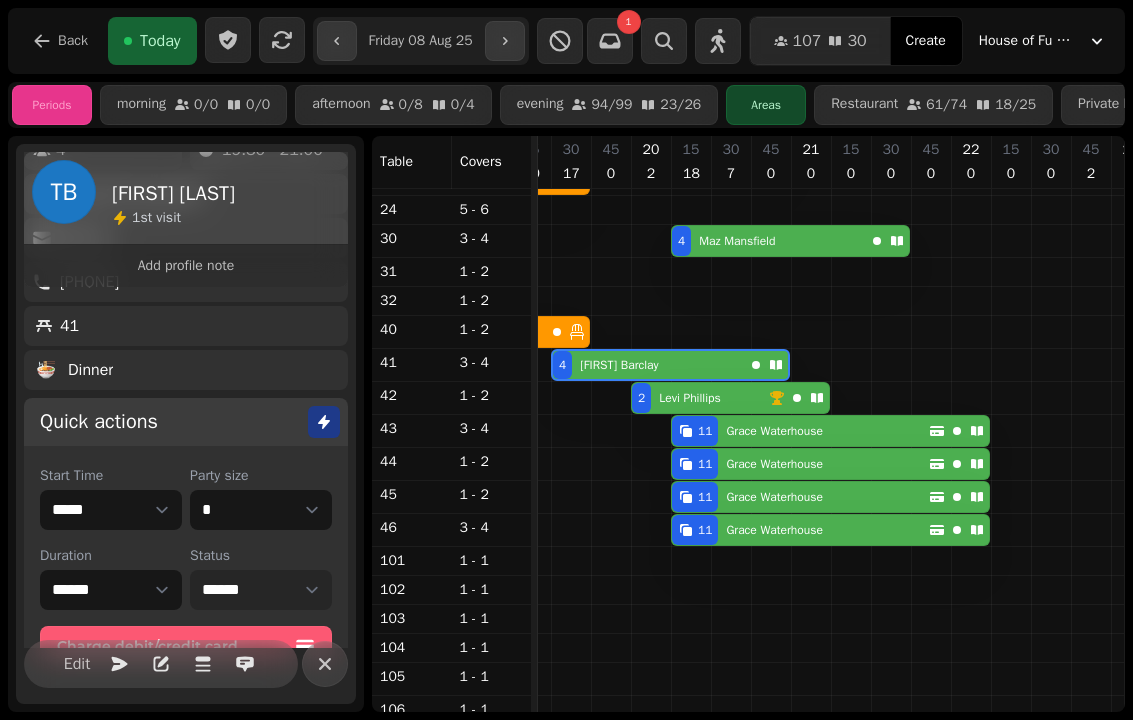 click on "**********" at bounding box center (261, 590) 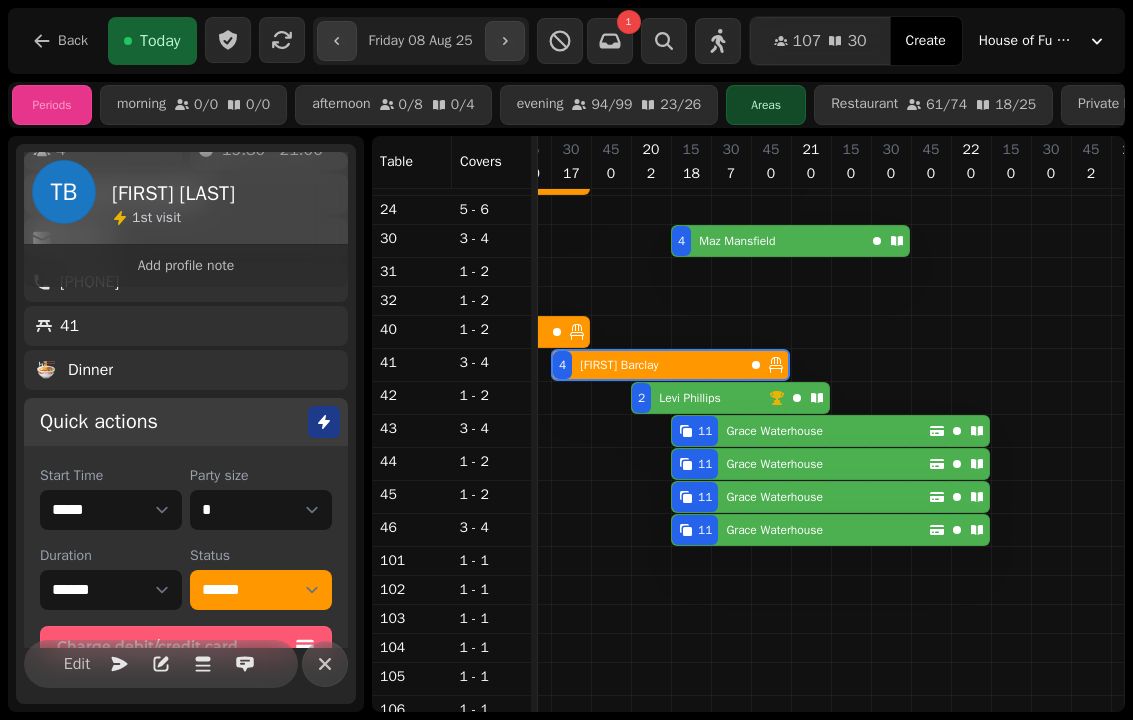 click 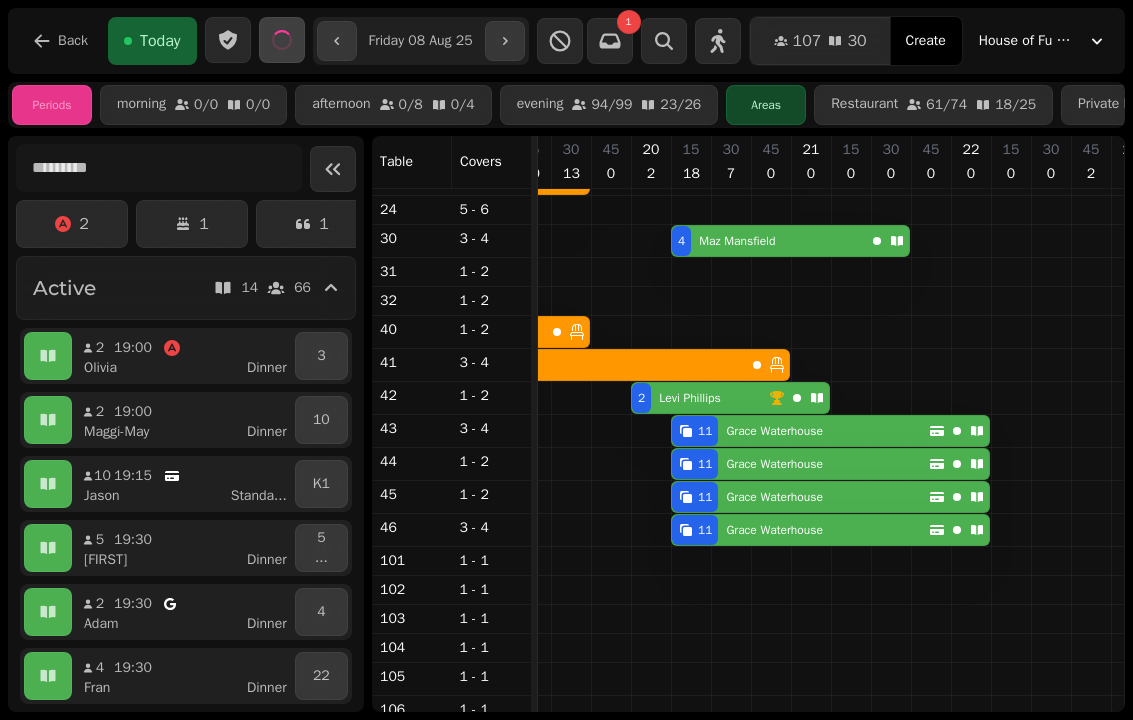 scroll, scrollTop: 592, scrollLeft: 1267, axis: both 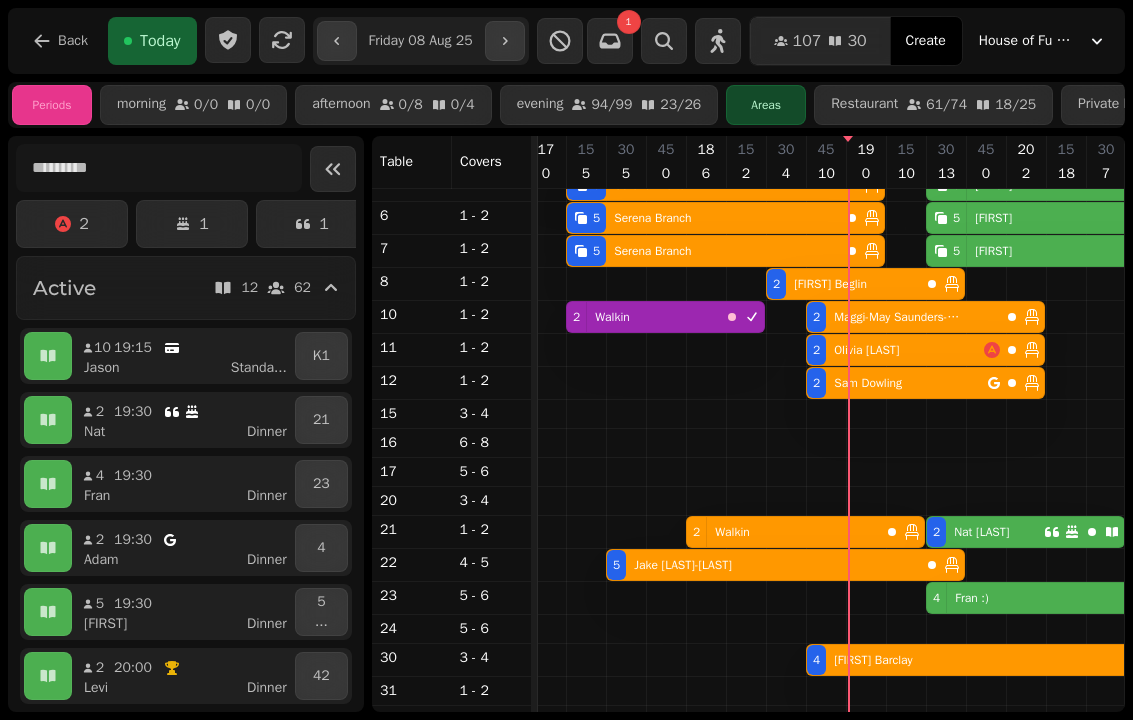 click on "[FIRST]   [LAST]" at bounding box center (648, 185) 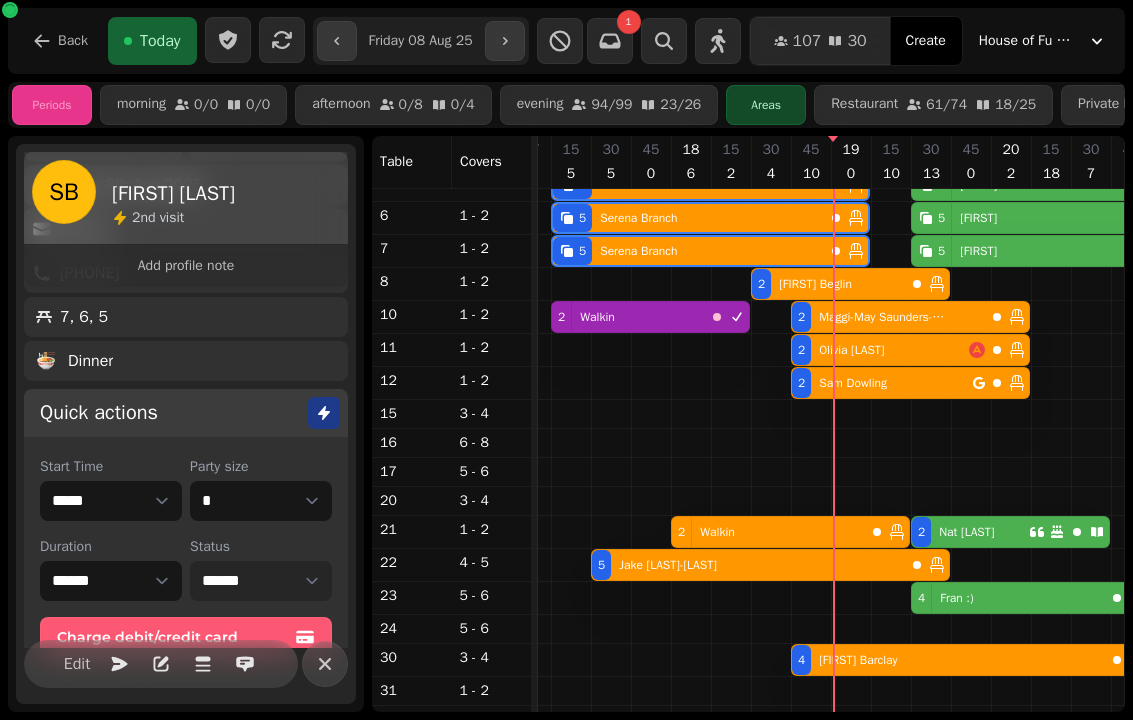click on "**********" at bounding box center [261, 581] 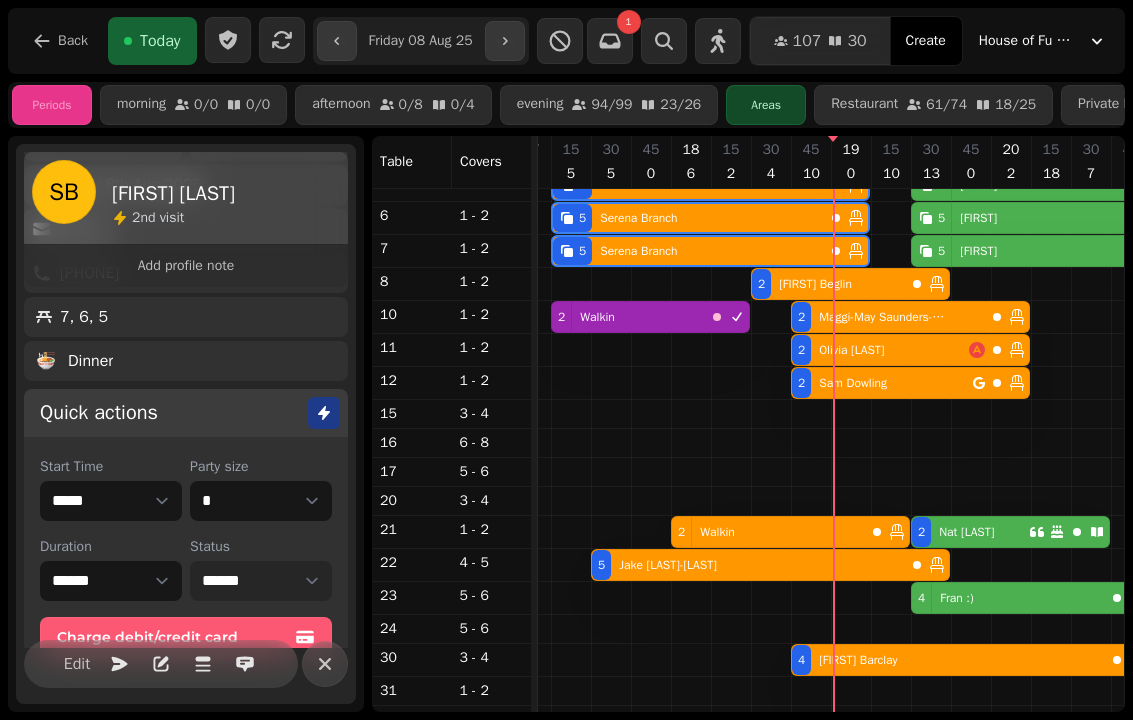 select on "********" 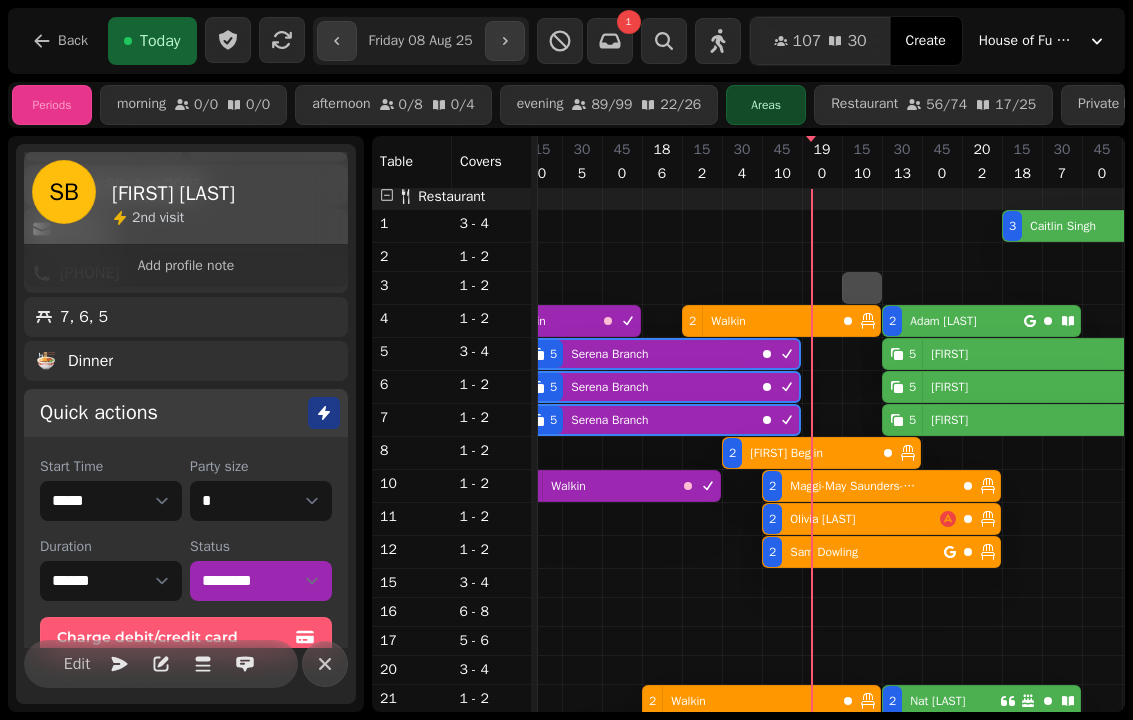 select on "**********" 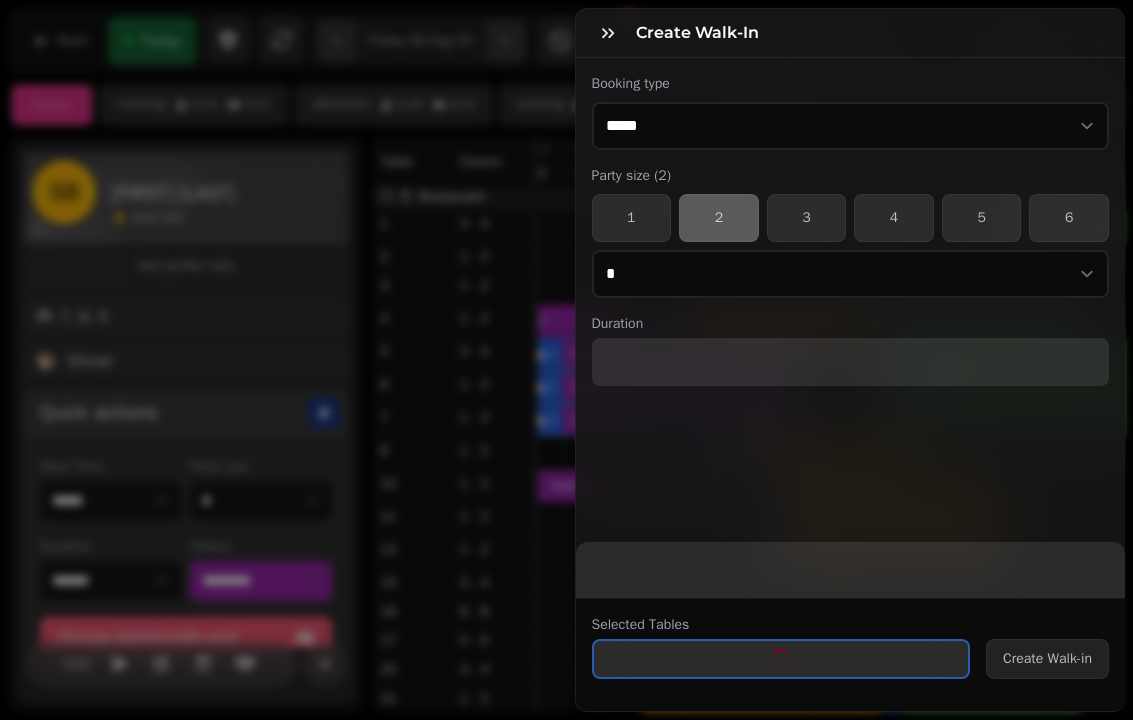 select on "****" 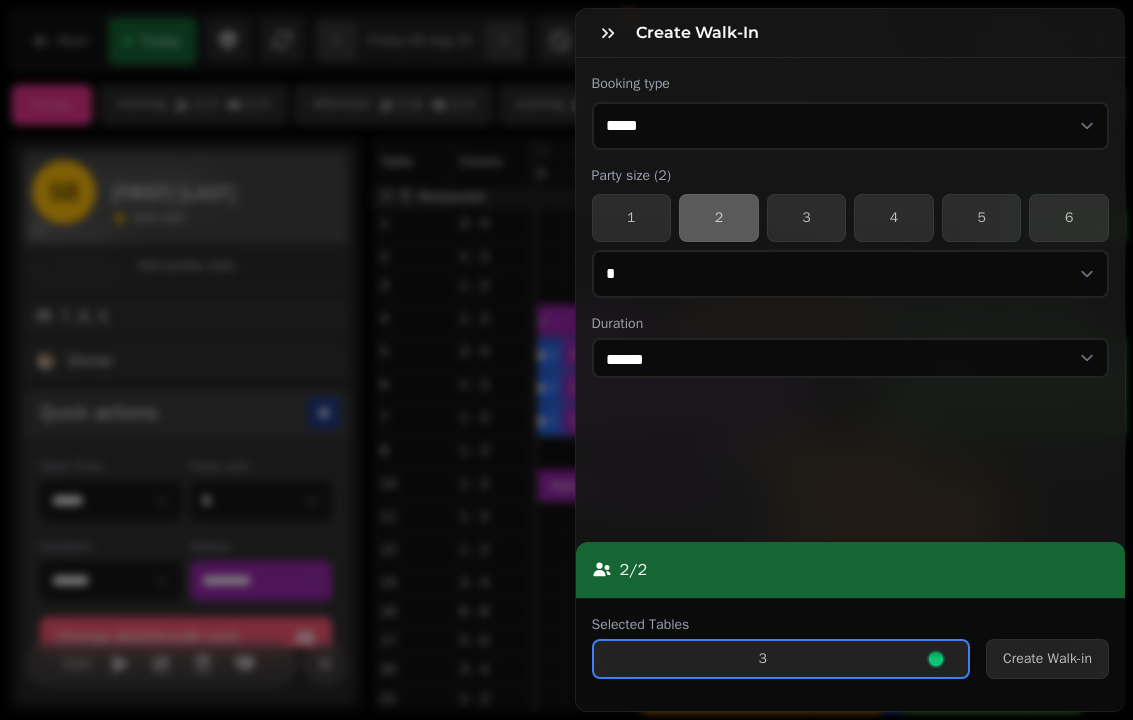 click on "Create Walk-in" at bounding box center (1047, 659) 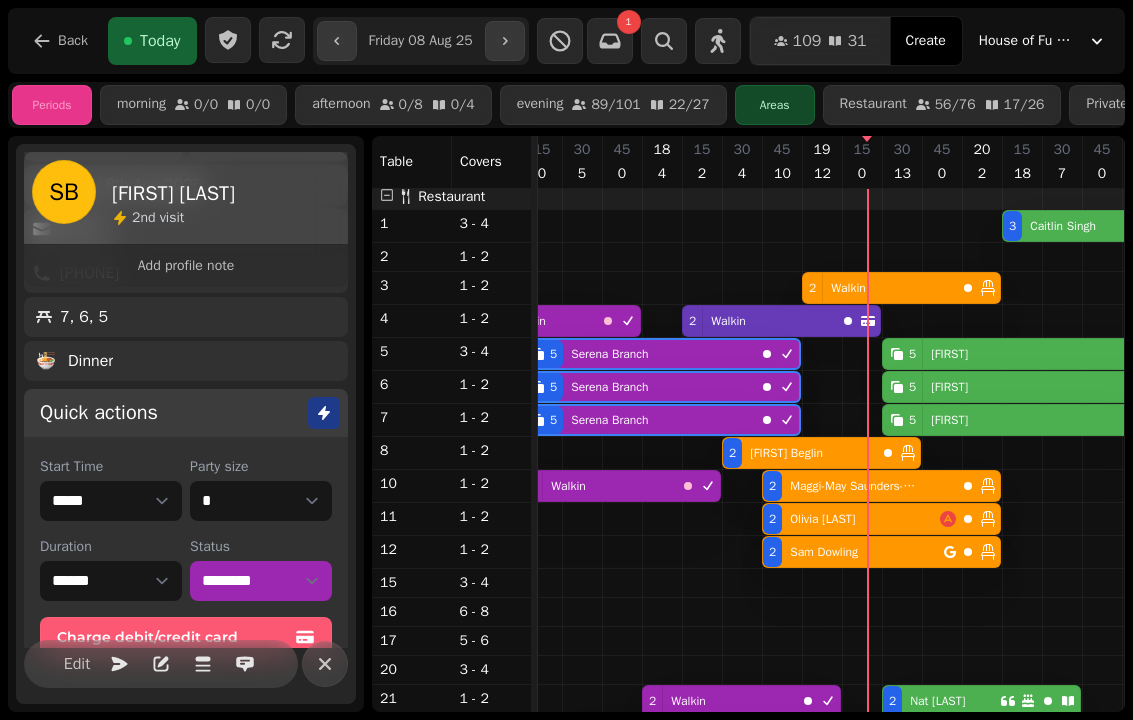 click at bounding box center [325, 664] 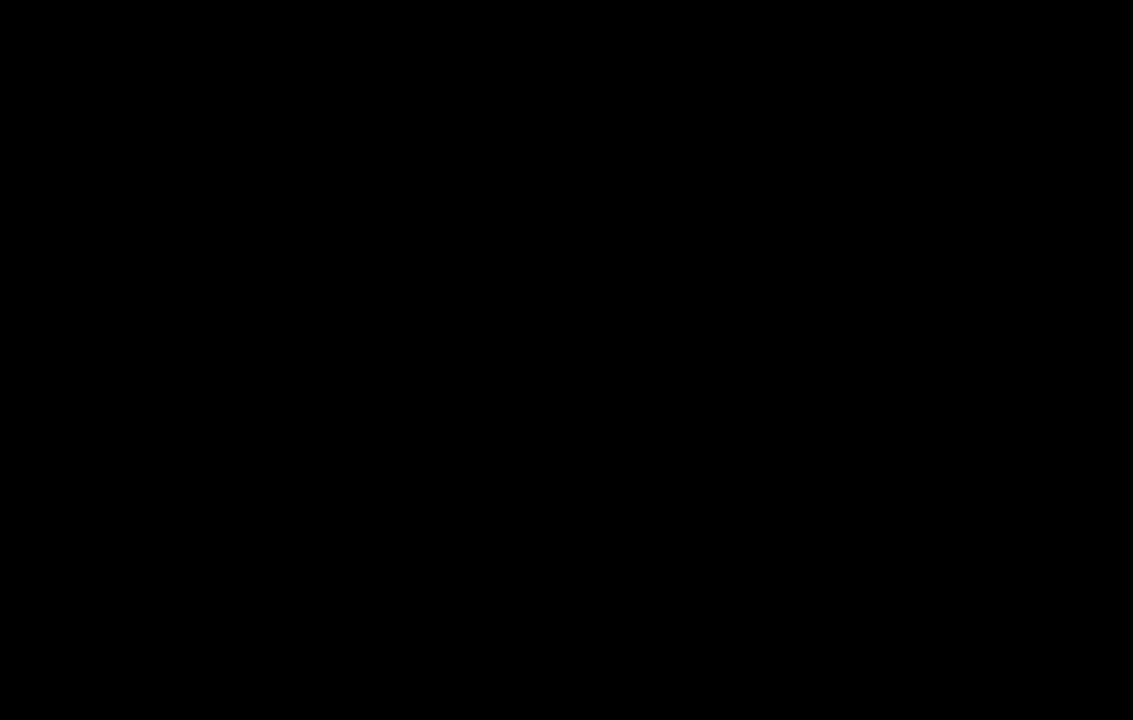 scroll, scrollTop: 0, scrollLeft: 0, axis: both 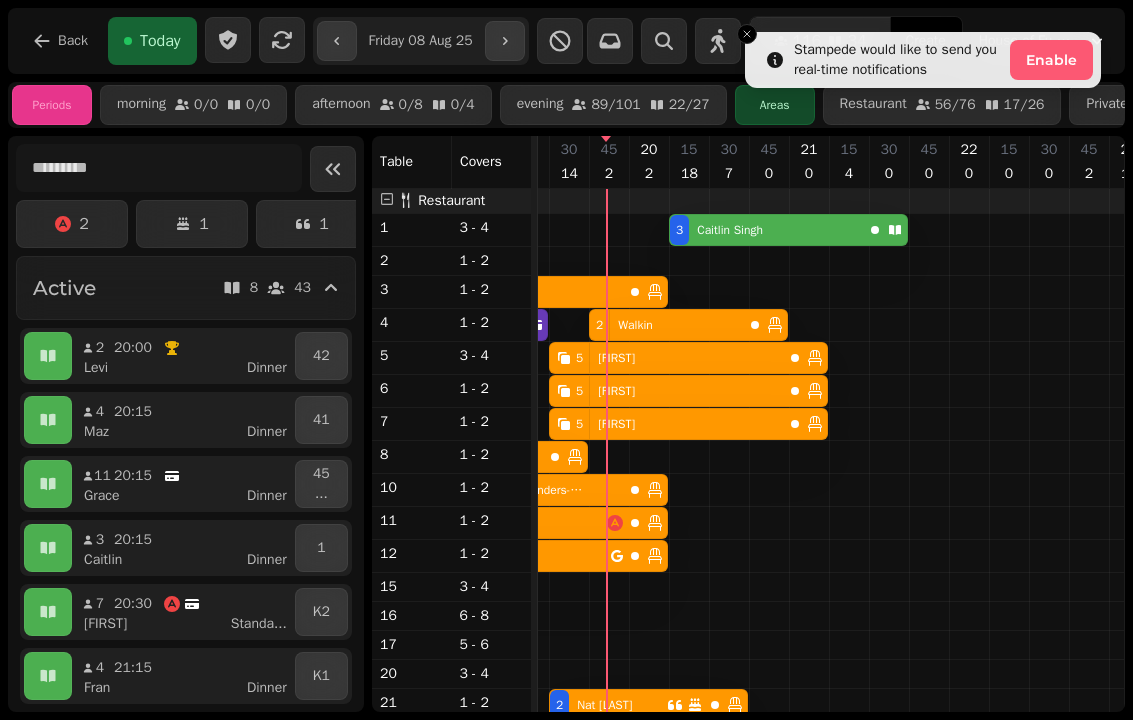 click at bounding box center [747, 34] 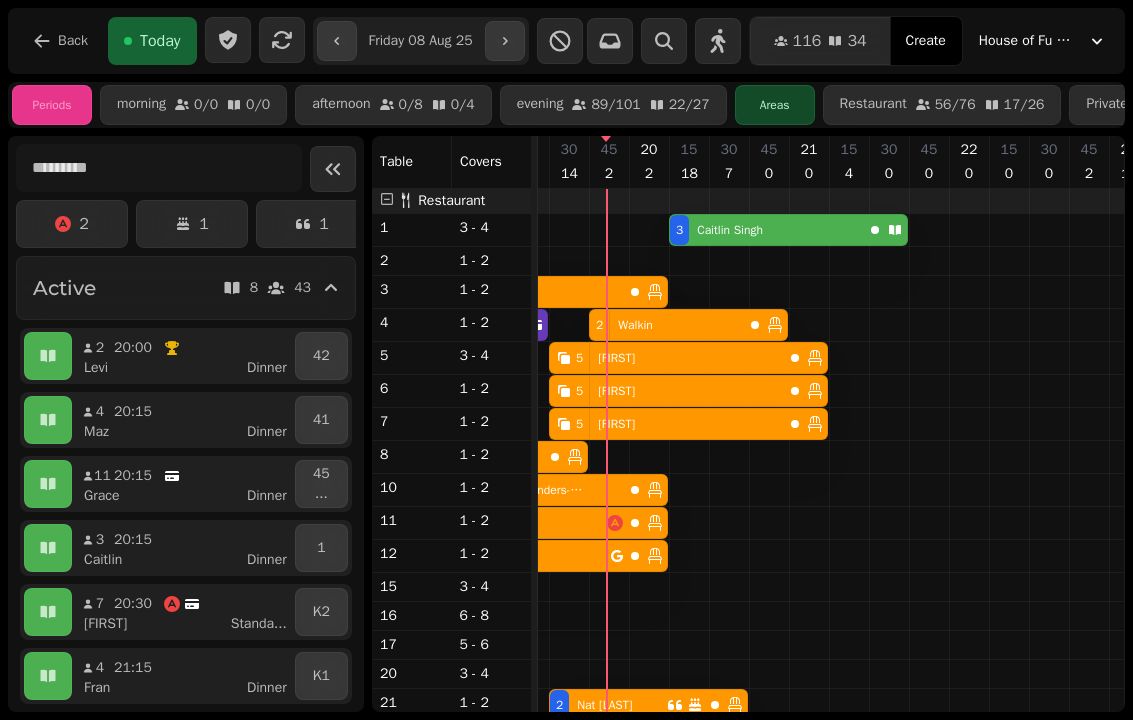 scroll, scrollTop: 245, scrollLeft: 1283, axis: both 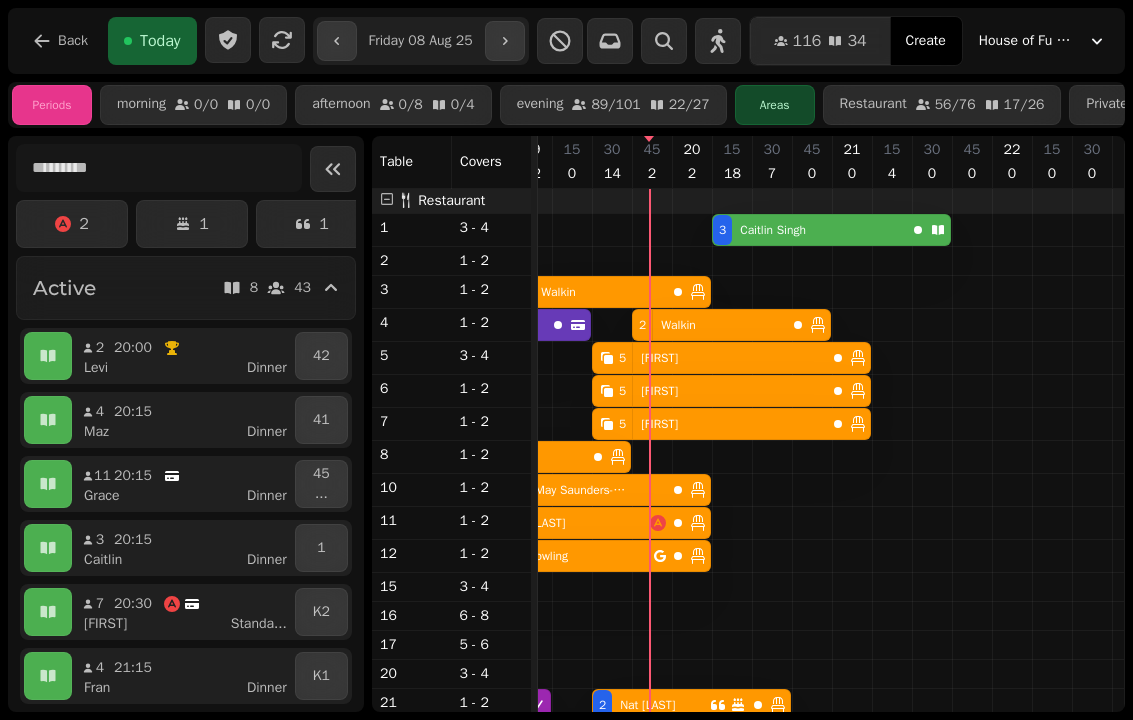 click at bounding box center (505, 41) 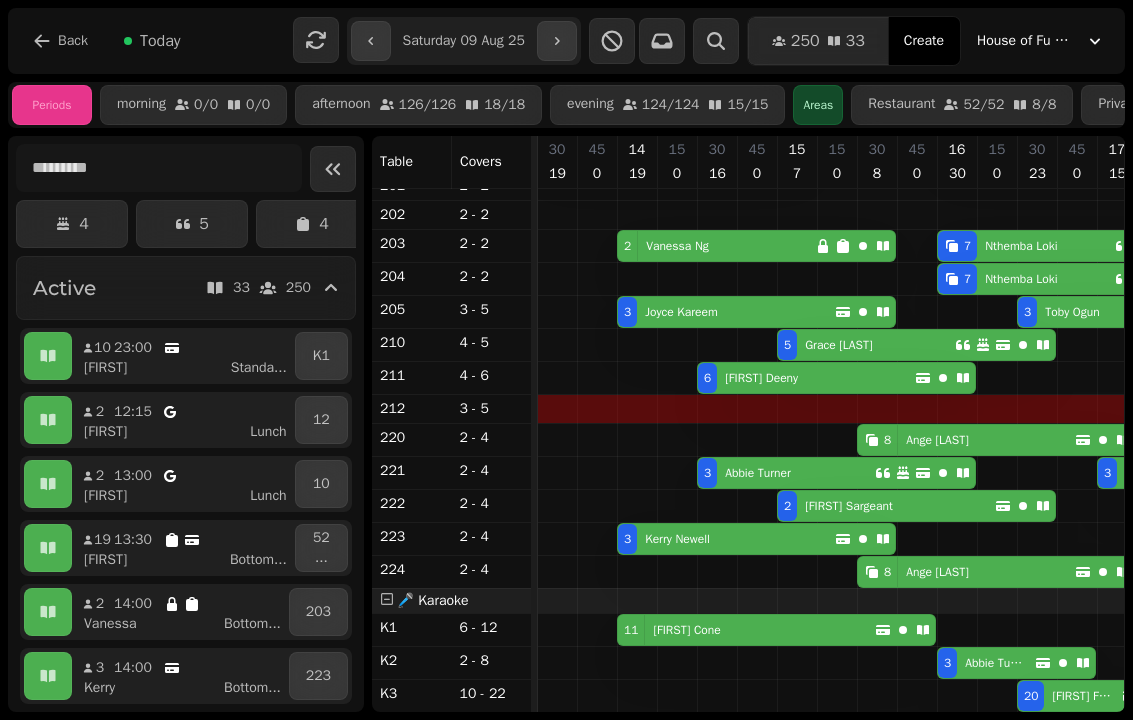 click at bounding box center (557, 41) 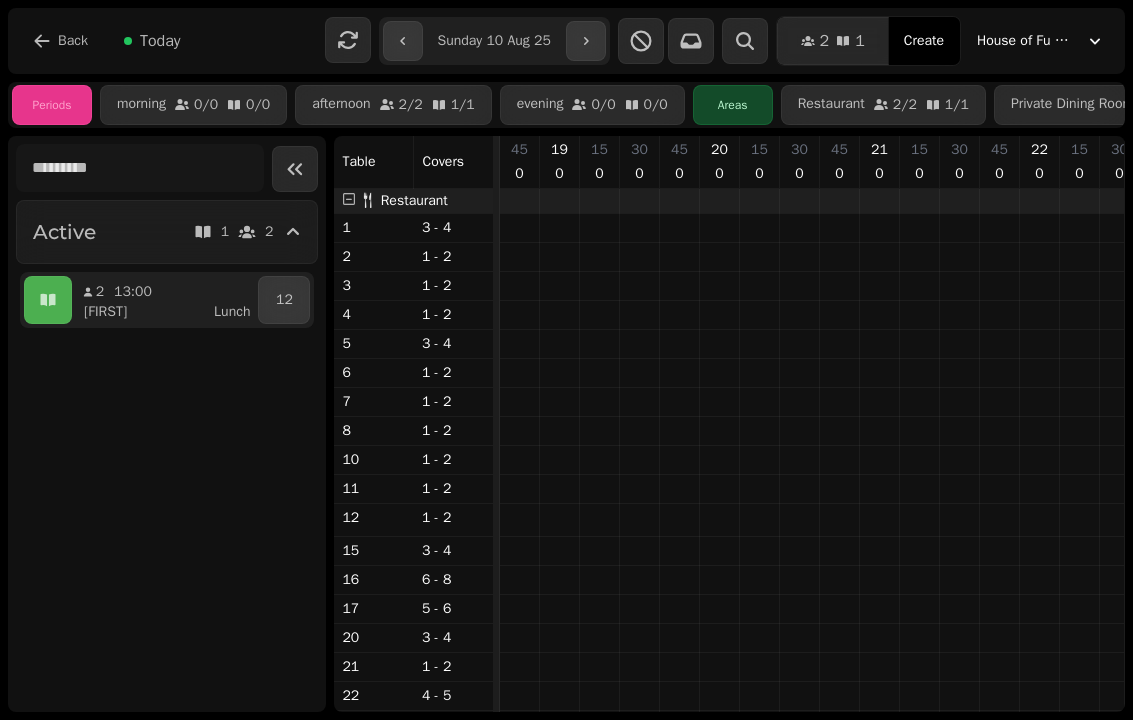 click on "Today" at bounding box center [160, 41] 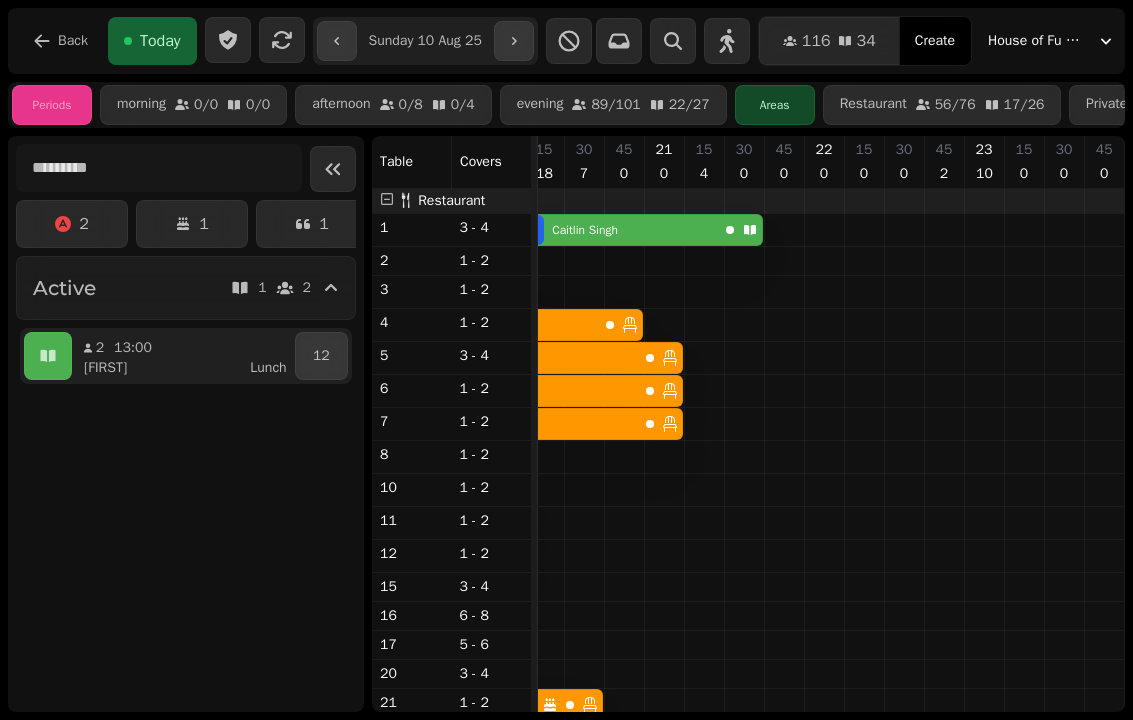 type on "**********" 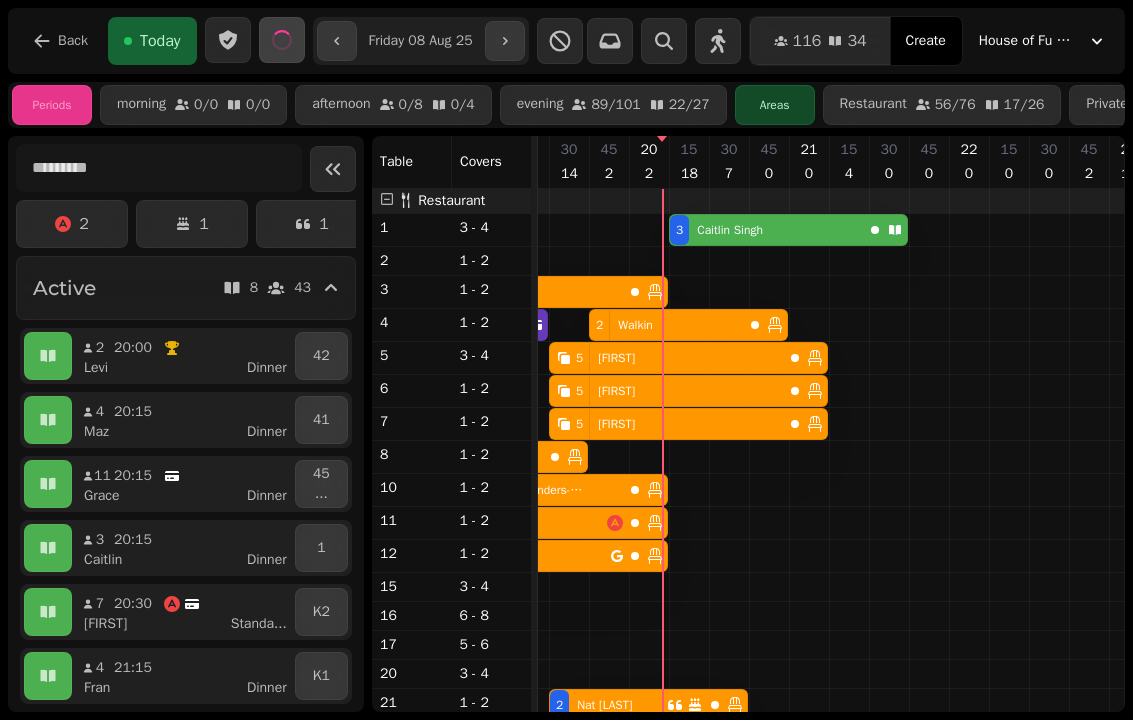 scroll, scrollTop: 0, scrollLeft: 1269, axis: horizontal 